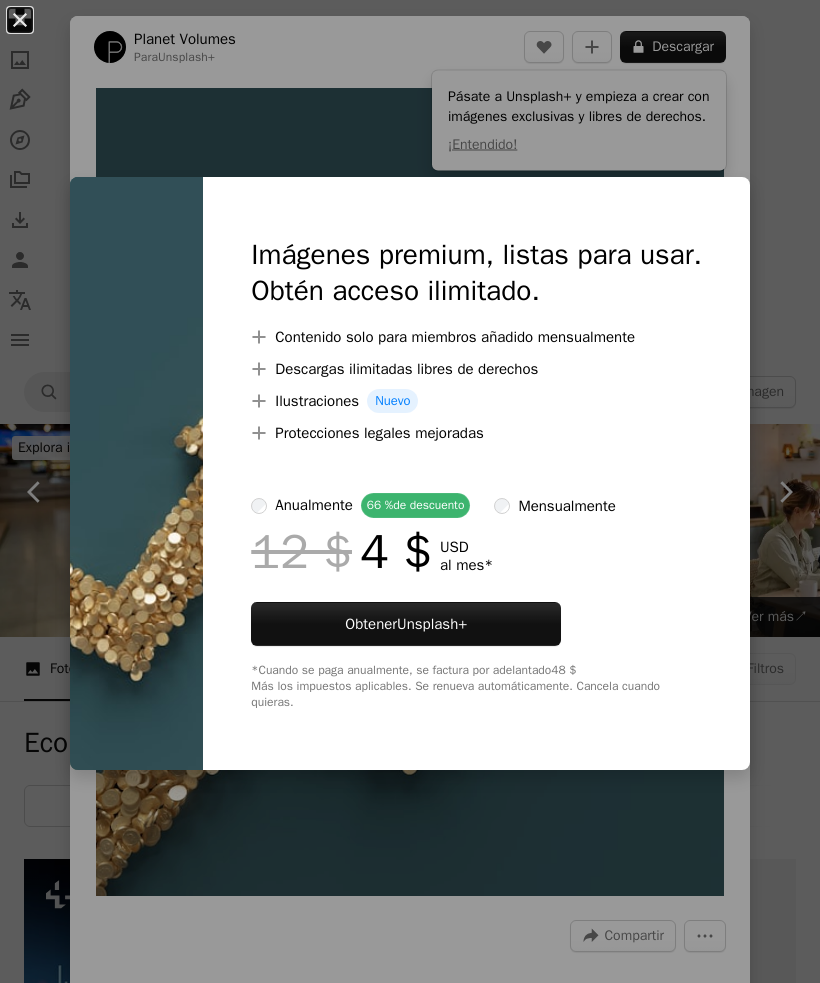 scroll, scrollTop: 2196, scrollLeft: 0, axis: vertical 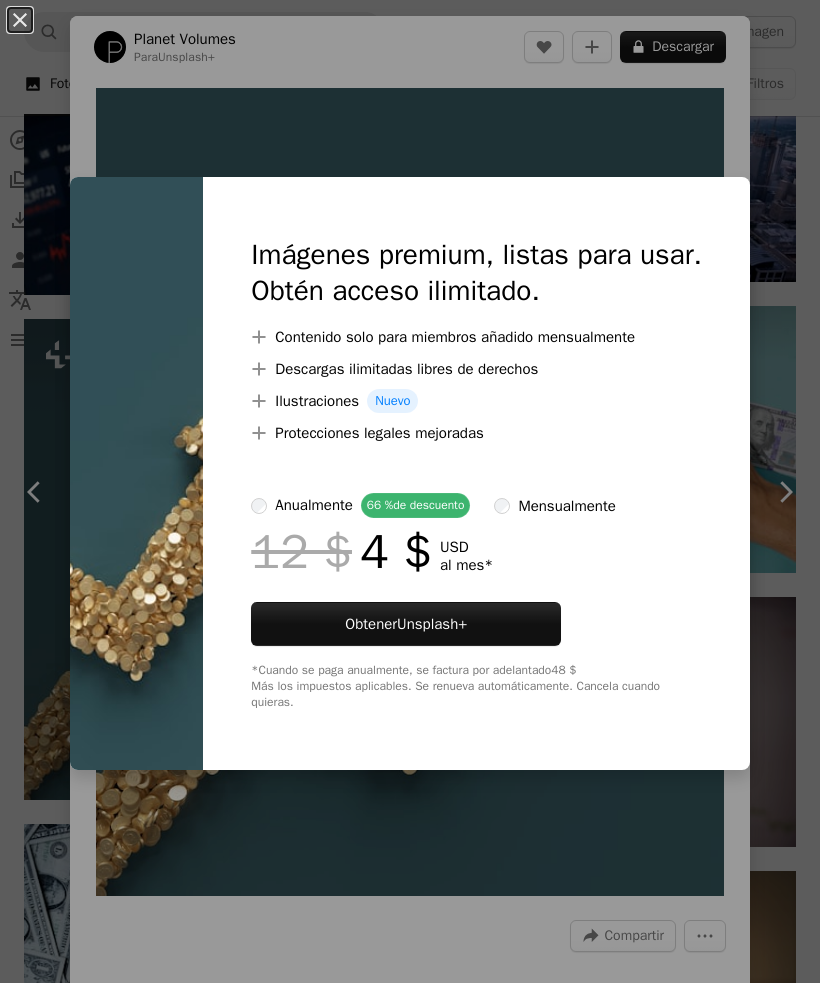 click on "An X shape Imágenes premium, listas para usar. Obtén acceso ilimitado. A plus sign Contenido solo para miembros añadido mensualmente A plus sign Descargas ilimitadas libres de derechos A plus sign Ilustraciones  Nuevo A plus sign Protecciones legales mejoradas anualmente 66 %  de descuento mensualmente 12 $   4 $ USD al mes * Obtener  Unsplash+ *Cuando se paga anualmente, se factura por adelantado  48 $ Más los impuestos aplicables. Se renueva automáticamente. Cancela cuando quieras." at bounding box center (410, 491) 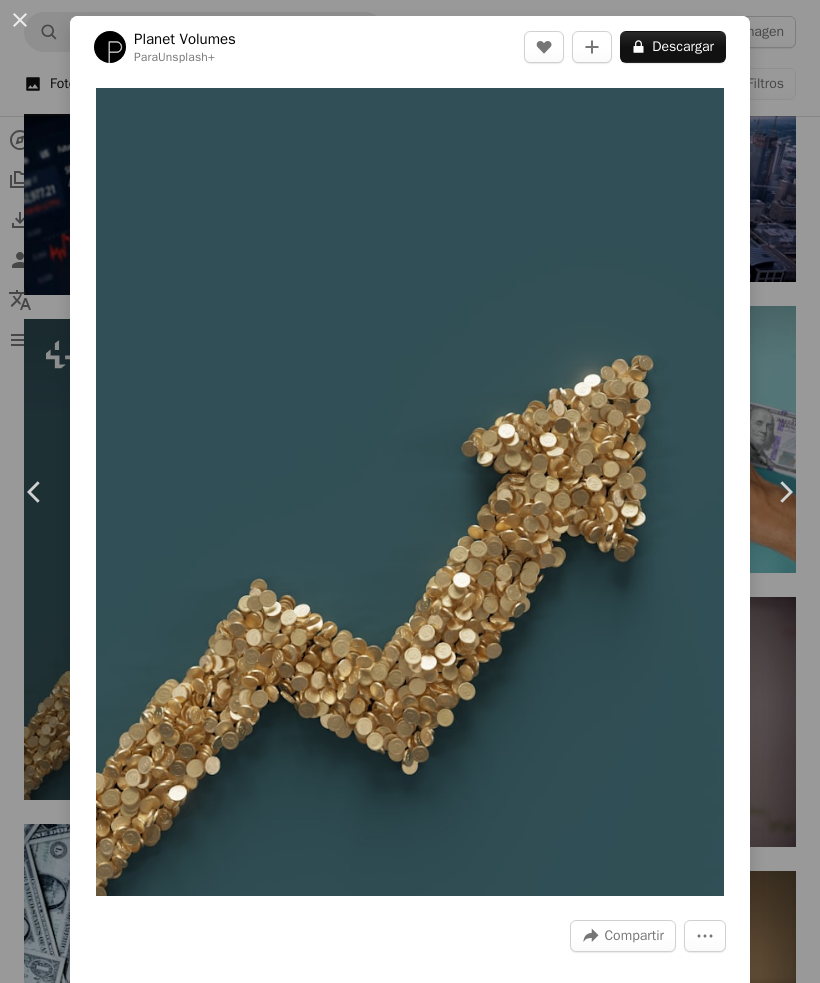 click on "An X shape Chevron left Chevron right Planet Volumes Para  Unsplash+ A heart A plus sign A lock Descargar Zoom in A forward-right arrow Compartir More Actions Calendar outlined Publicado el  20 de noviembre de 2023 Safety Con la  Licencia Unsplash+ dinero finanzas inversión economía ahorros Almacen De Fotos E Imágenes invertir Planificación financiera Renders 3D Tasas de interés Imágenes gratuitas De esta serie Plus sign for Unsplash+ Imágenes relacionadas Plus sign for Unsplash+ A heart A plus sign A. C. Para  Unsplash+ A lock Descargar Plus sign for Unsplash+ A heart A plus sign [PERSON] Para  Unsplash+ A lock Descargar Plus sign for Unsplash+ A heart A plus sign [PERSON] Para  Unsplash+ A lock Descargar Plus sign for Unsplash+ A heart A plus sign Planet Volumes Para  Unsplash+ A lock Descargar Plus sign for Unsplash+ A heart A plus sign [PERSON] Para  Unsplash+ A lock Descargar Plus sign for Unsplash+ A heart A plus sign [PERSON] Para  Unsplash+ A lock Descargar A heart Para" at bounding box center (410, 491) 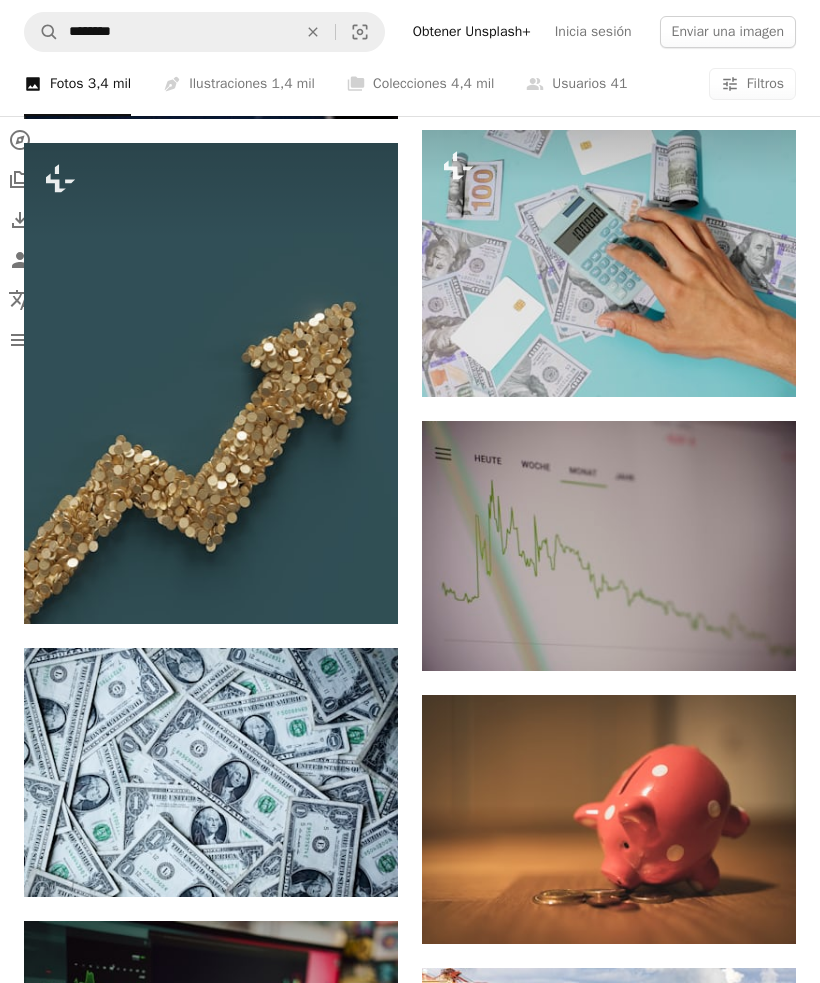 scroll, scrollTop: 2421, scrollLeft: 0, axis: vertical 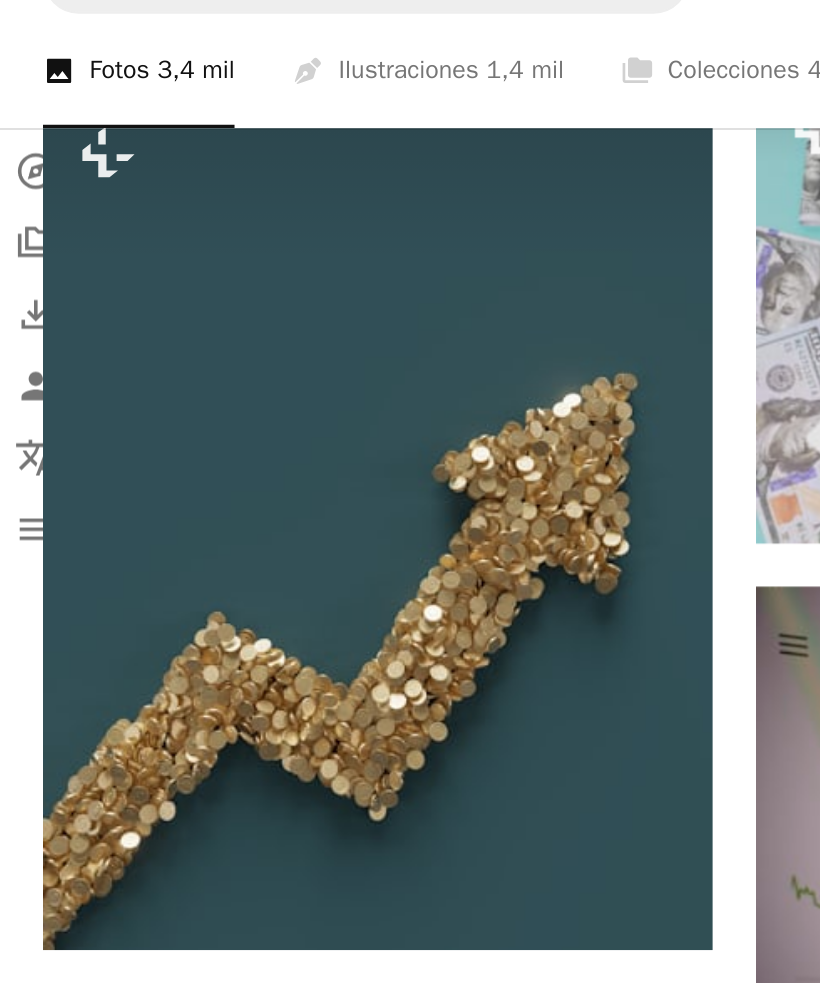 click on "Plus sign for Unsplash+ A heart A plus sign Getty Images Para Unsplash+ A lock Descargar A heart A plus sign John [LAST] Arrow pointing down A heart A plus sign Tech [LAST] Disponible para contratación A checkmark inside of a circle Arrow pointing down A heart A plus sign Towfiqu [LAST] Disponible para contratación A checkmark inside of a circle Arrow pointing down A heart A plus sign Adam [LAST] Arrow pointing down A heart A plus sign Anne [LAST] Arrow pointing down Plus sign for Unsplash+ A heart A plus sign Planet [LAST] Para Unsplash+ A lock Descargar A heart A plus sign Alexander [LAST] Arrow pointing down A heart A plus sign Jakub [LAST] Arrow pointing down –– ––– ––– – ––– – ––– – –––– – – ––– –– –– –––– –– Design a unique, engaging website Start A Free Trial A heart A plus sign Mathieu [LAST] Disponible para contratación A checkmark inside of a circle Arrow pointing down A heart" at bounding box center [410, 190] 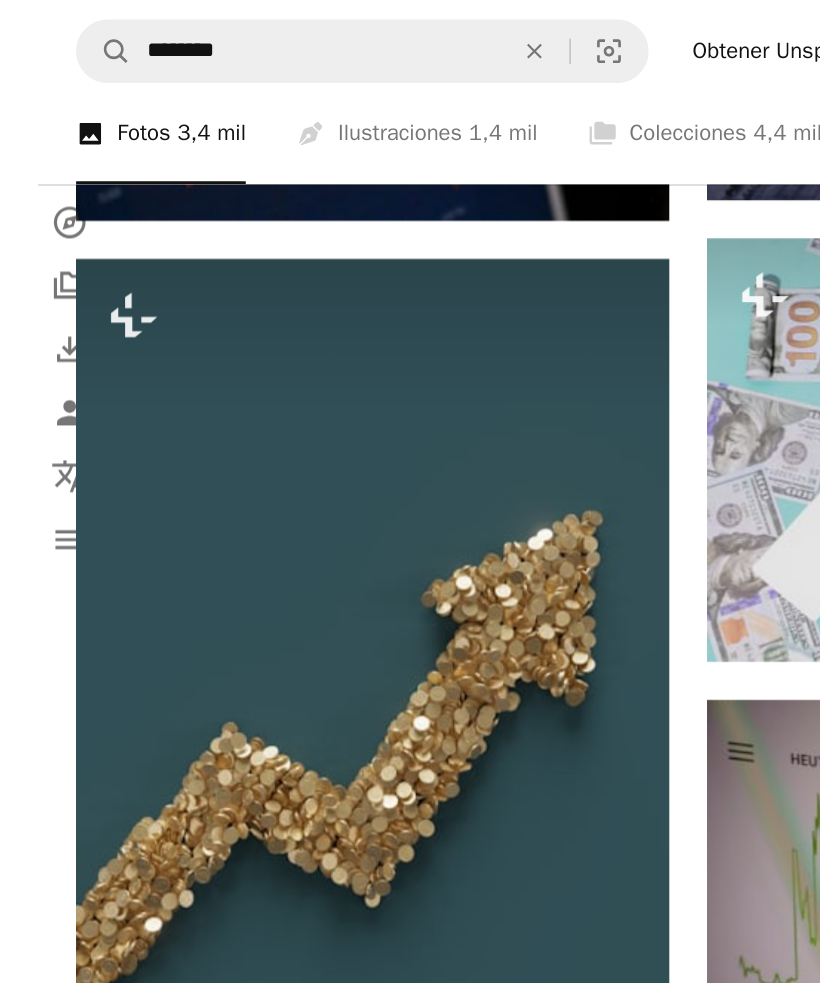 scroll, scrollTop: 2351, scrollLeft: 0, axis: vertical 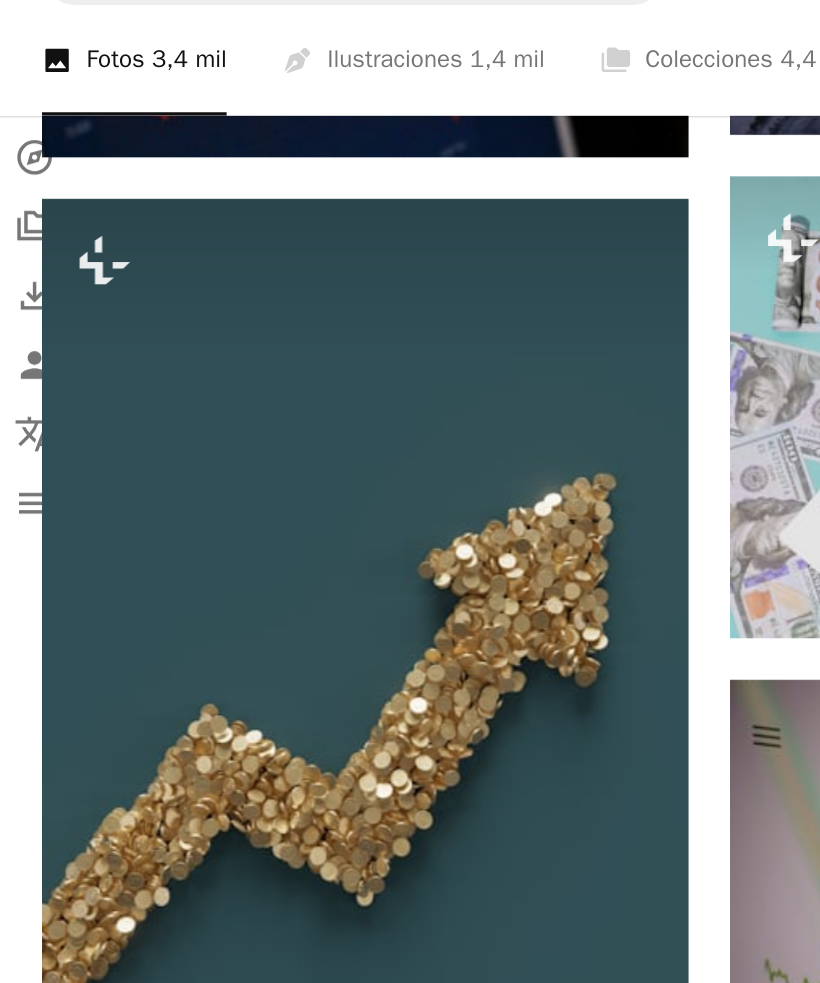 click at bounding box center [211, 404] 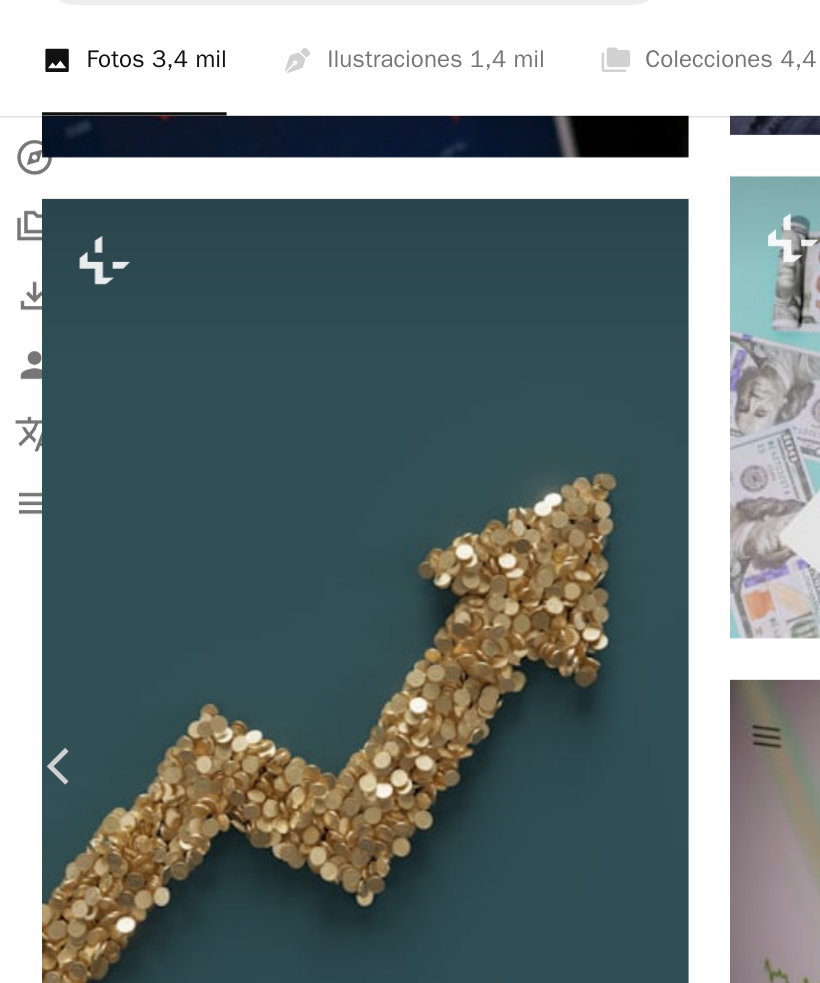 click at bounding box center (410, 3179) 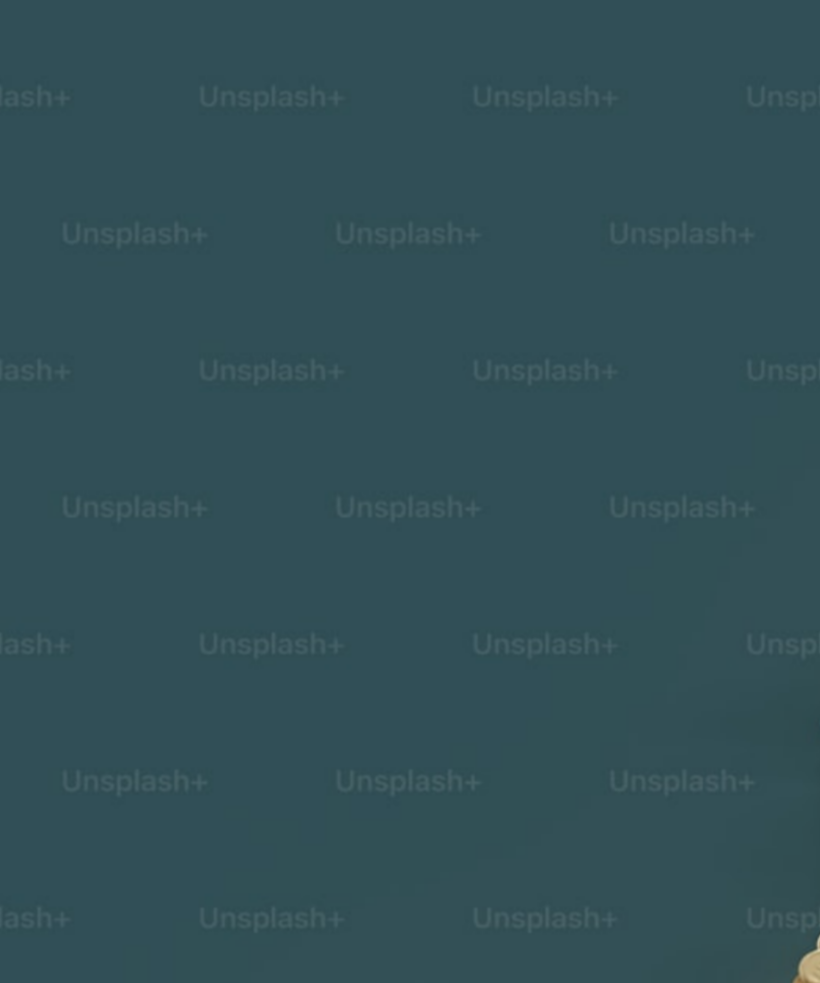 scroll, scrollTop: 72, scrollLeft: 0, axis: vertical 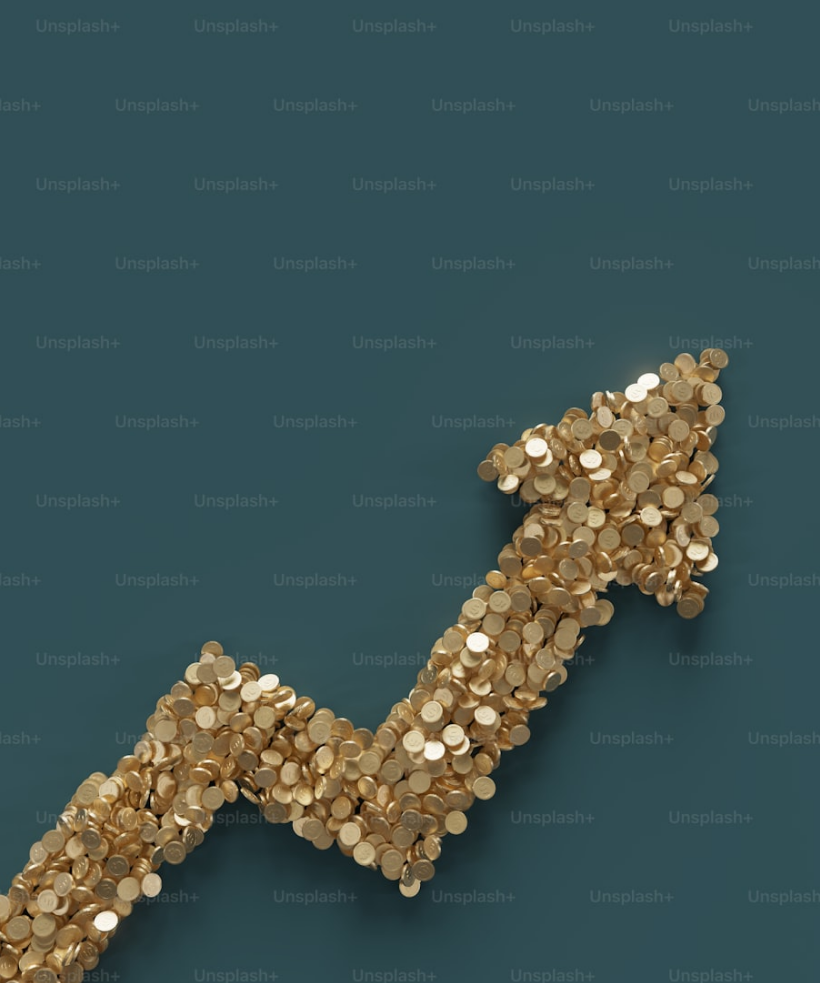 click at bounding box center [410, 491] 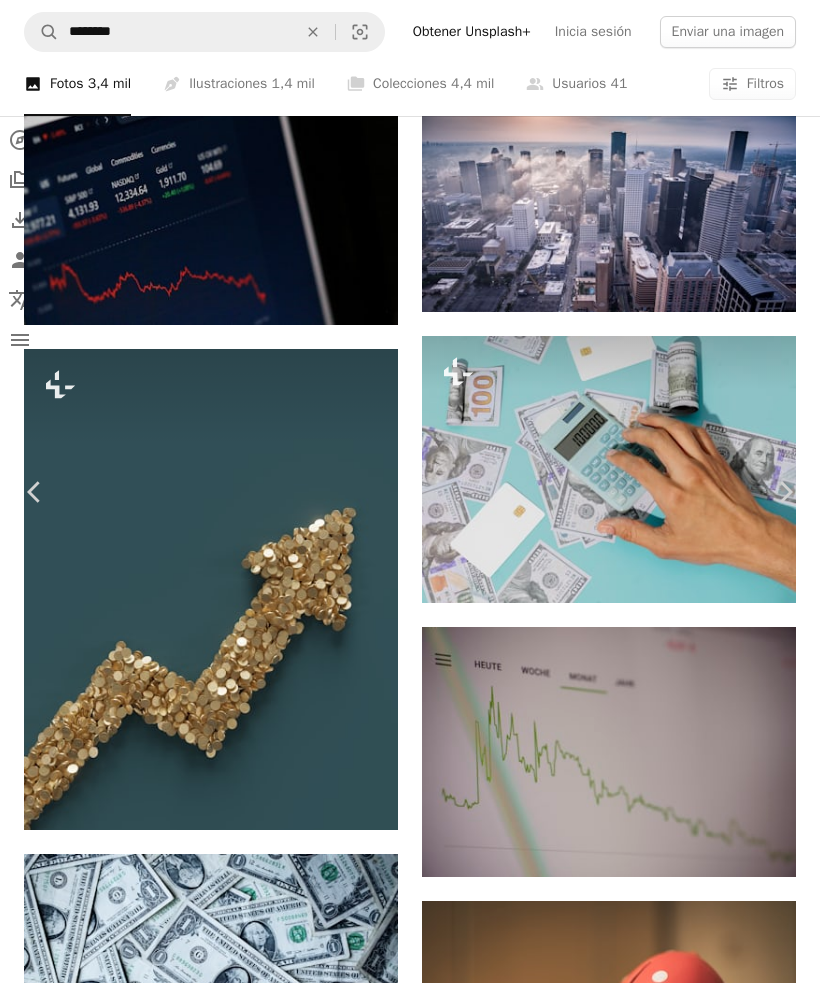 click on "An X shape Chevron left Chevron right Planet Volumes Para  Unsplash+ A heart A plus sign A lock Descargar Zoom in A forward-right arrow Compartir More Actions Calendar outlined Publicado el  20 de noviembre de 2023 Safety Con la  Licencia Unsplash+ dinero finanzas inversión economía ahorros Almacen De Fotos E Imágenes invertir Planificación financiera Renders 3D Tasas de interés Imágenes gratuitas De esta serie Plus sign for Unsplash+ Imágenes relacionadas Plus sign for Unsplash+ A heart A plus sign A. C. Para  Unsplash+ A lock Descargar Plus sign for Unsplash+ A heart A plus sign [PERSON] Para  Unsplash+ A lock Descargar Plus sign for Unsplash+ A heart A plus sign [PERSON] Para  Unsplash+ A lock Descargar Plus sign for Unsplash+ A heart A plus sign Planet Volumes Para  Unsplash+ A lock Descargar Plus sign for Unsplash+ A heart A plus sign [PERSON] Para  Unsplash+ A lock Descargar Plus sign for Unsplash+ A heart A plus sign [PERSON] Para  Unsplash+ A lock Descargar A heart Para" at bounding box center (410, 3363) 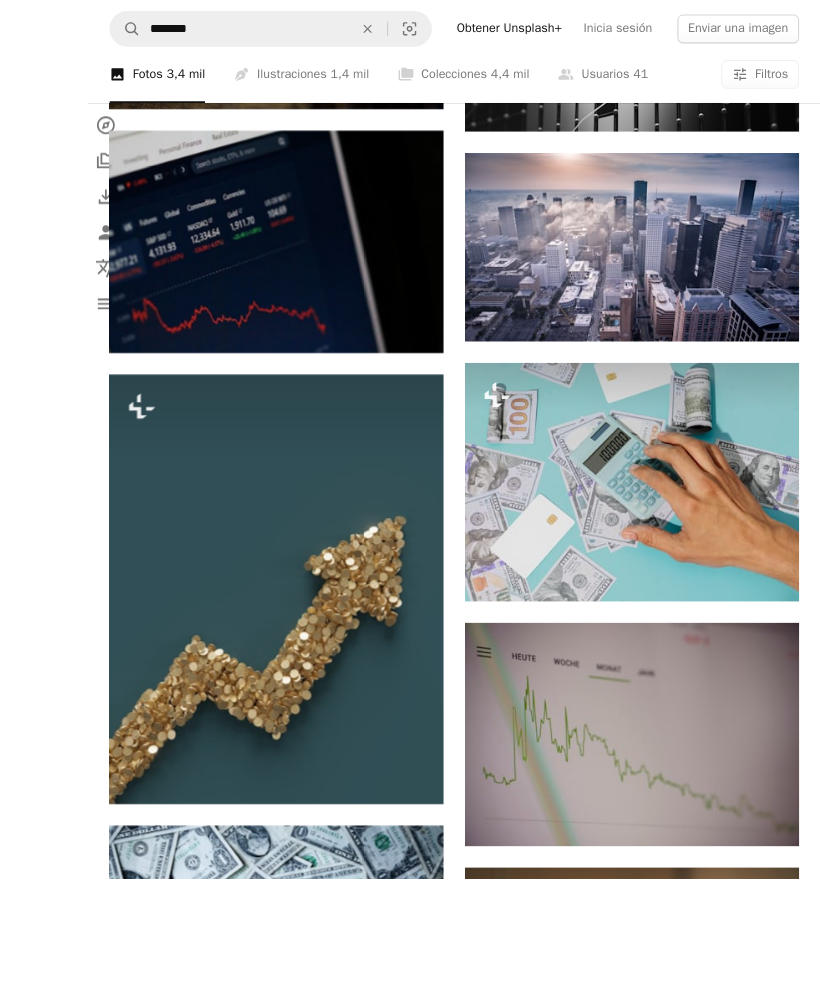 scroll, scrollTop: 2164, scrollLeft: 0, axis: vertical 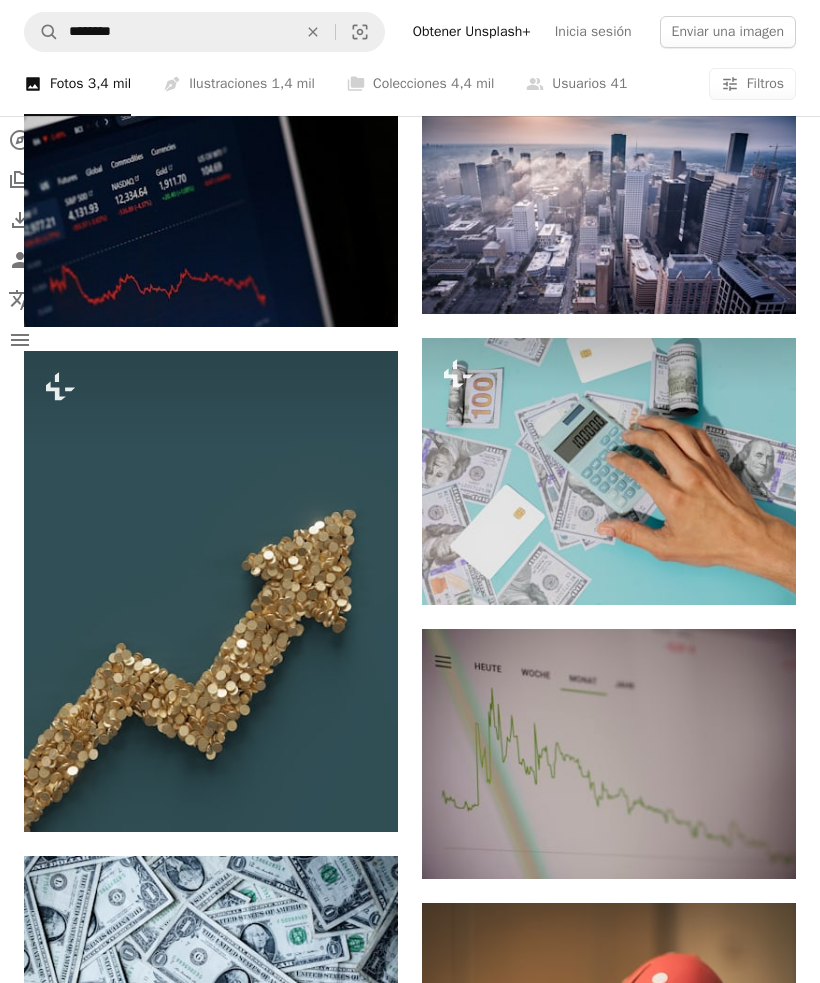 click at bounding box center [609, 754] 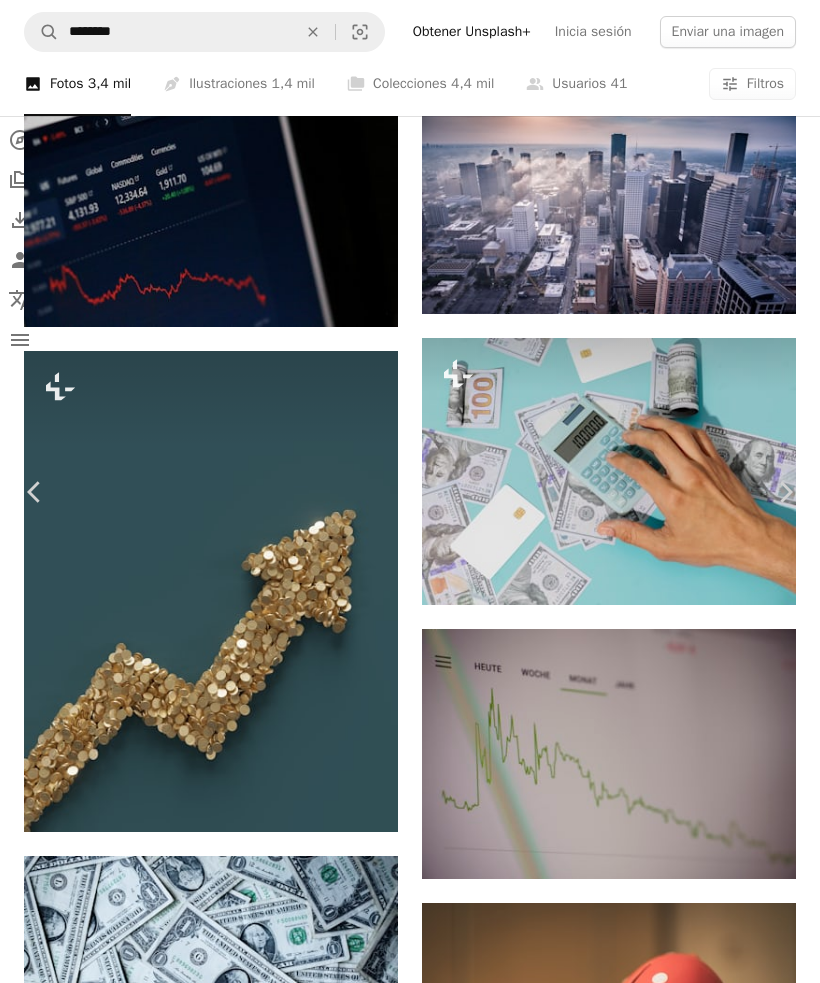 click on "Chevron left" at bounding box center (35, 492) 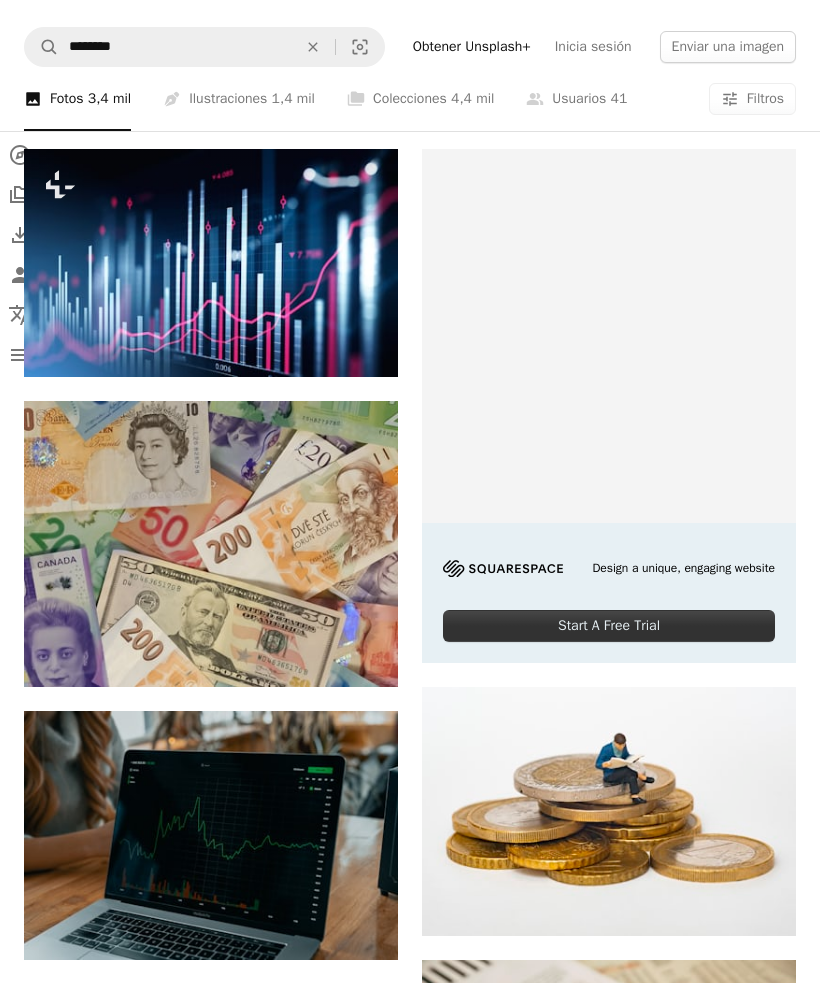 scroll, scrollTop: 708, scrollLeft: 0, axis: vertical 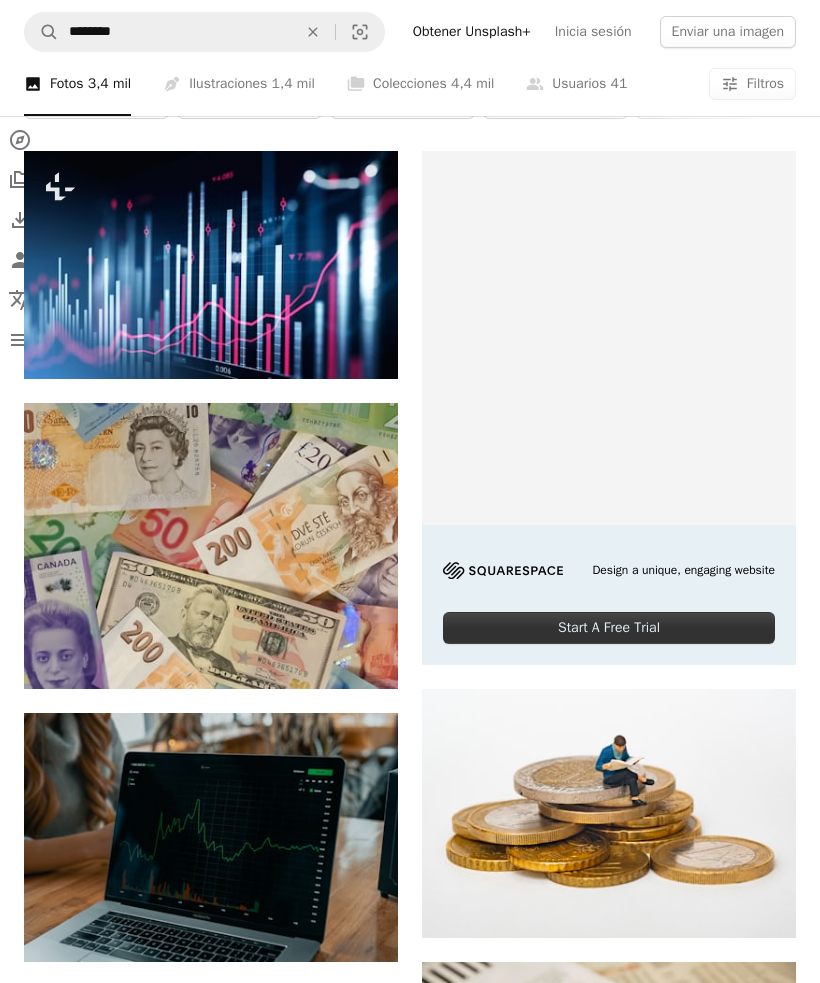 click at bounding box center [609, 814] 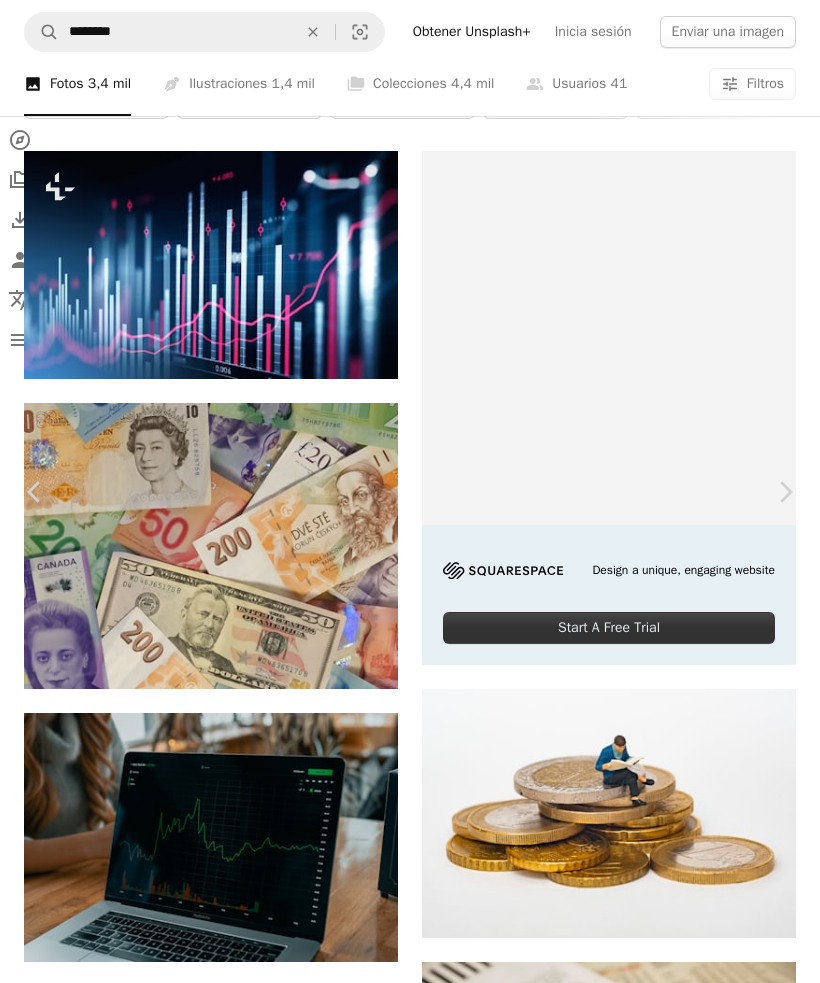 scroll, scrollTop: 2642, scrollLeft: 0, axis: vertical 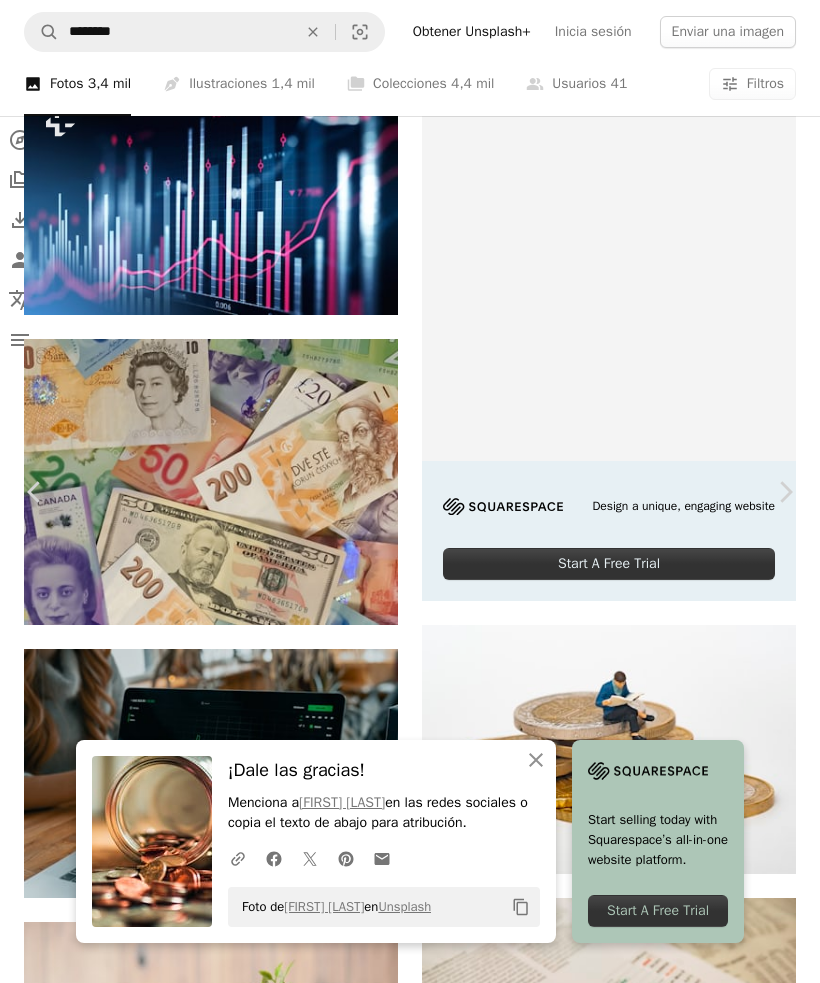 click on "An X shape Chevron left Chevron right An X shape Cerrar ¡Dale las gracias! Menciona a  [PERSON]  en las redes sociales o copia el texto de abajo para atribución. A URL sharing icon (chains) Facebook icon X (formerly Twitter) icon Pinterest icon An envelope Foto de  [PERSON]  en  Unsplash
Copy content Start selling today with Squarespace’s all-in-one website platform. Start A Free Trial [PERSON] Disponible para contratación A checkmark inside of a circle A heart A plus sign Descargar gratis Chevron down Zoom in Visualizaciones 47.675.034 Descargas 504.609 A forward-right arrow Compartir Info icon Información More Actions Calendar outlined Publicado el  24 de junio de 2019 Camera Panasonic, DMC-GX85 Safety Uso gratuito bajo la  Licencia Unsplash vendimia producto vidrio Monedas fondo de dinero dinero finanzas sitio web blog moneda reloj Imágenes gratuitas Explora imágenes premium relacionadas en iStock  |  Ahorra un 20 % con el código UNSPLASH20 Ver más en iStock  ↗️ A heart [PERSON]" at bounding box center (410, 8639) 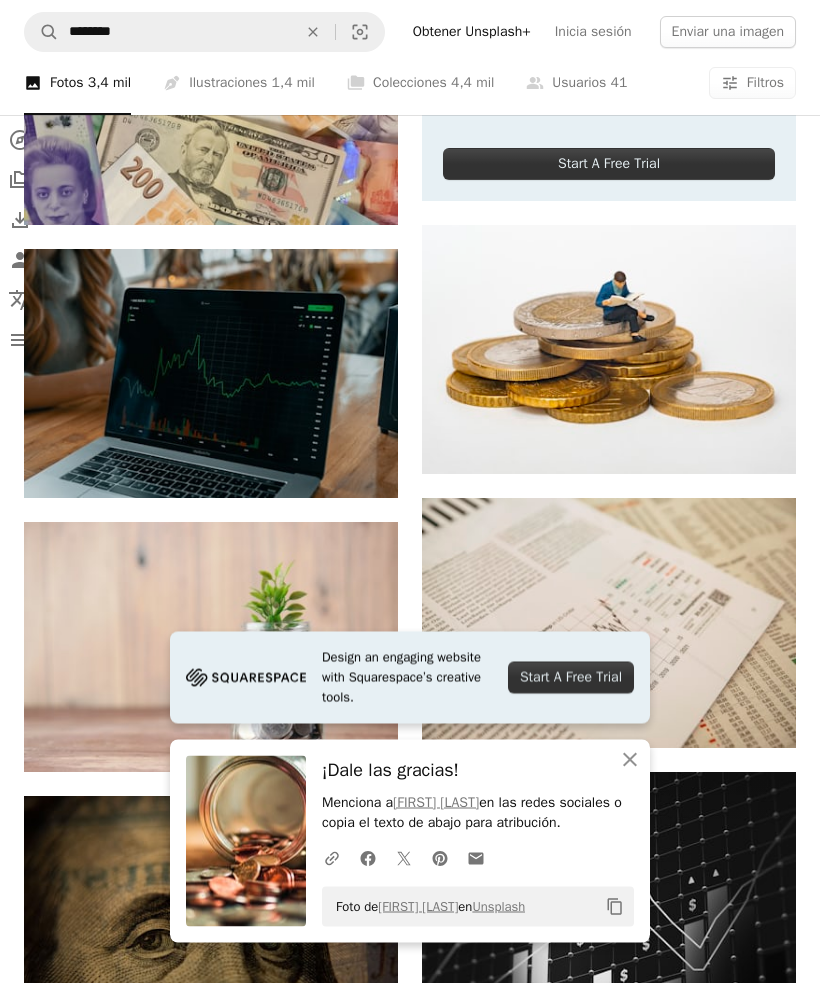 scroll, scrollTop: 1147, scrollLeft: 0, axis: vertical 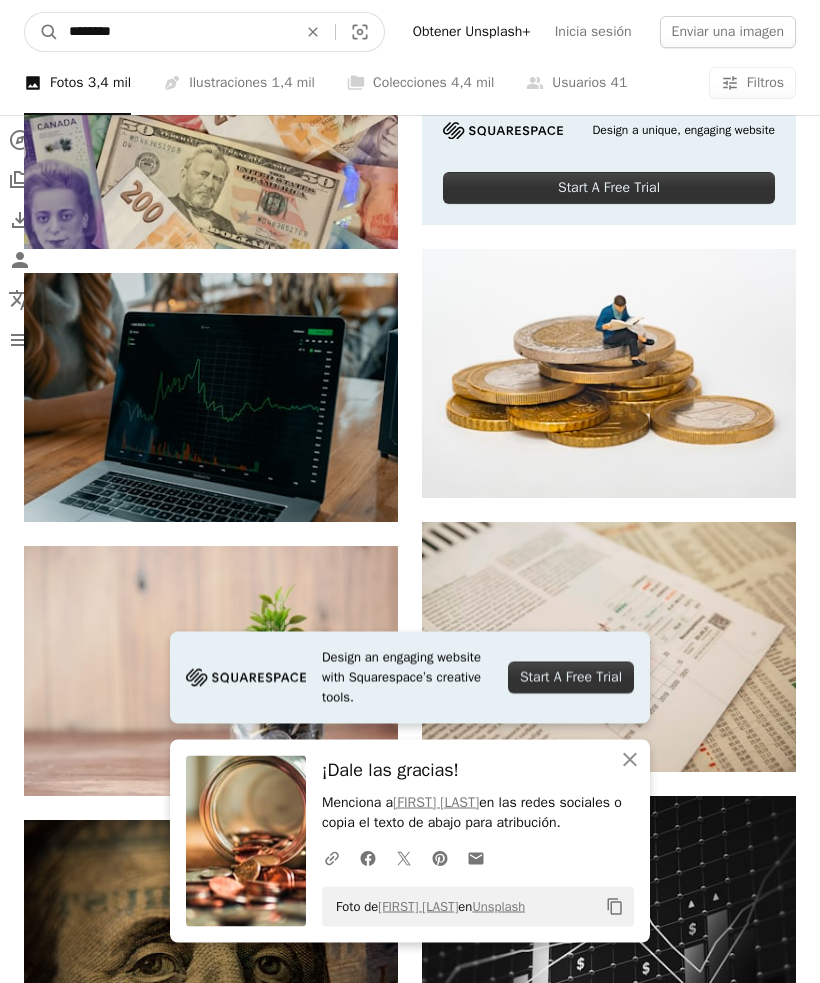click on "********" at bounding box center [175, 32] 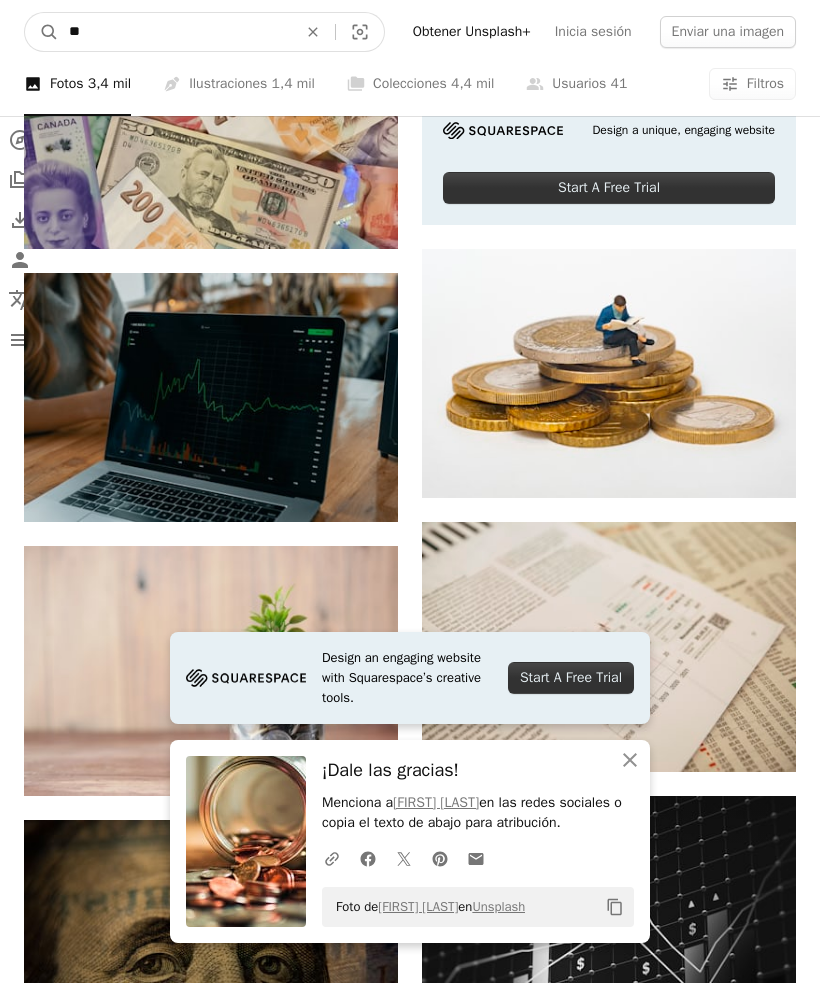 type on "*" 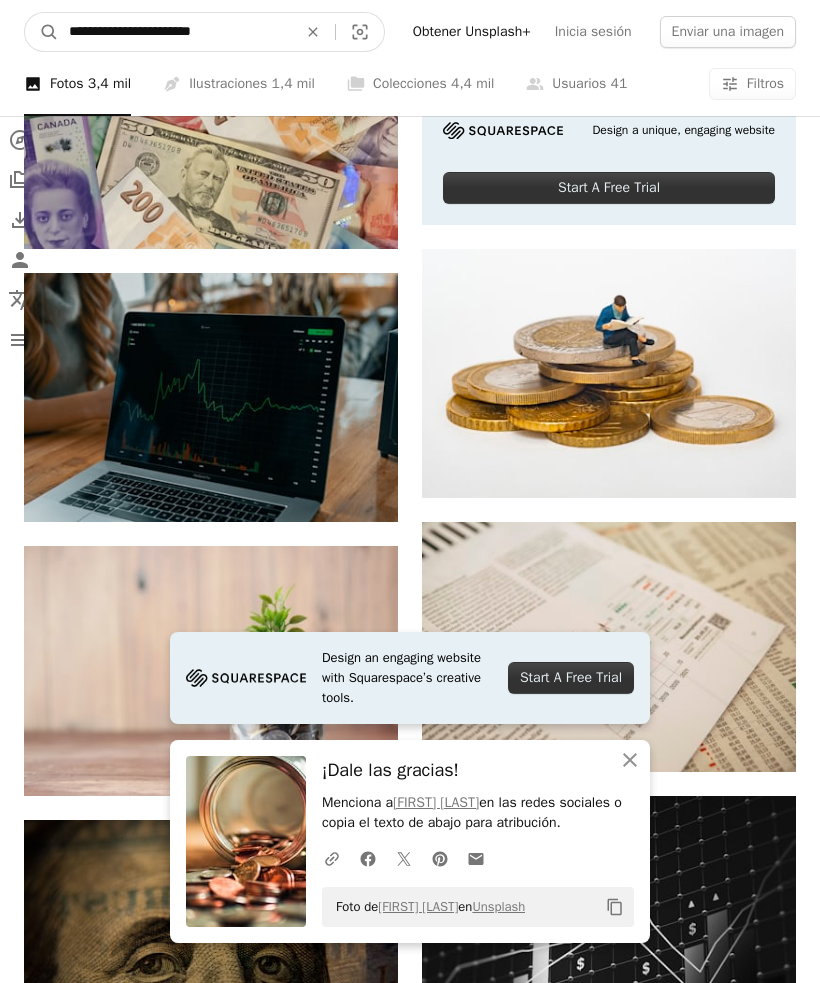 type on "**********" 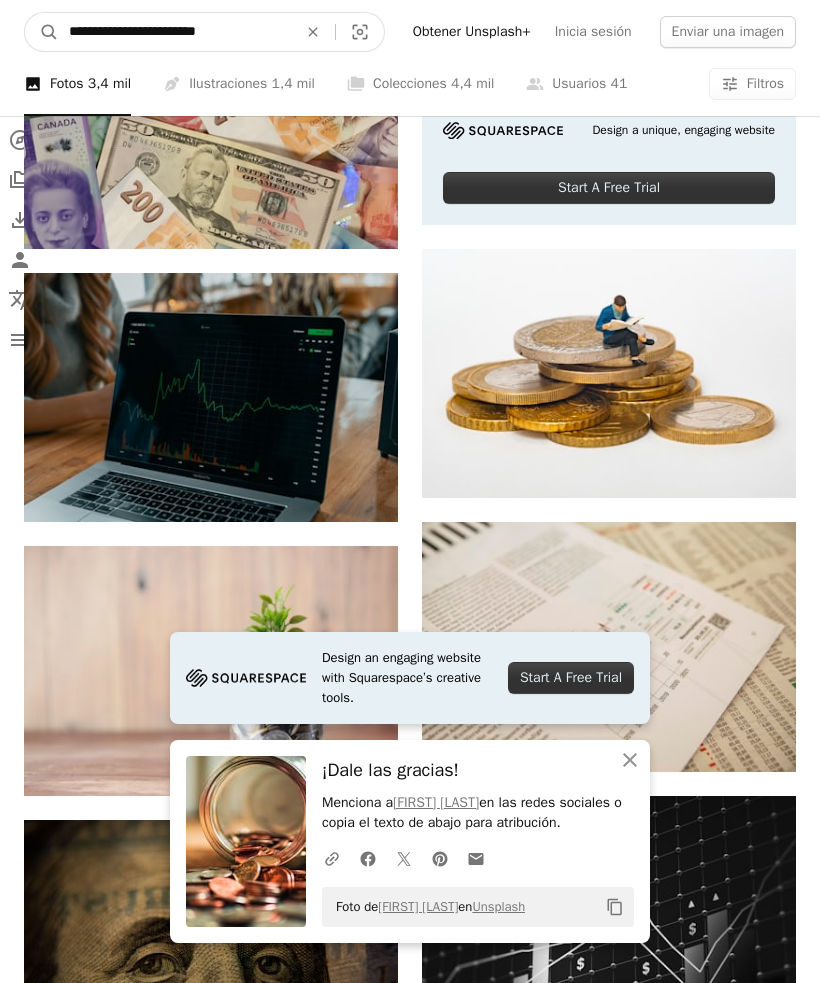 click on "A magnifying glass" at bounding box center [42, 32] 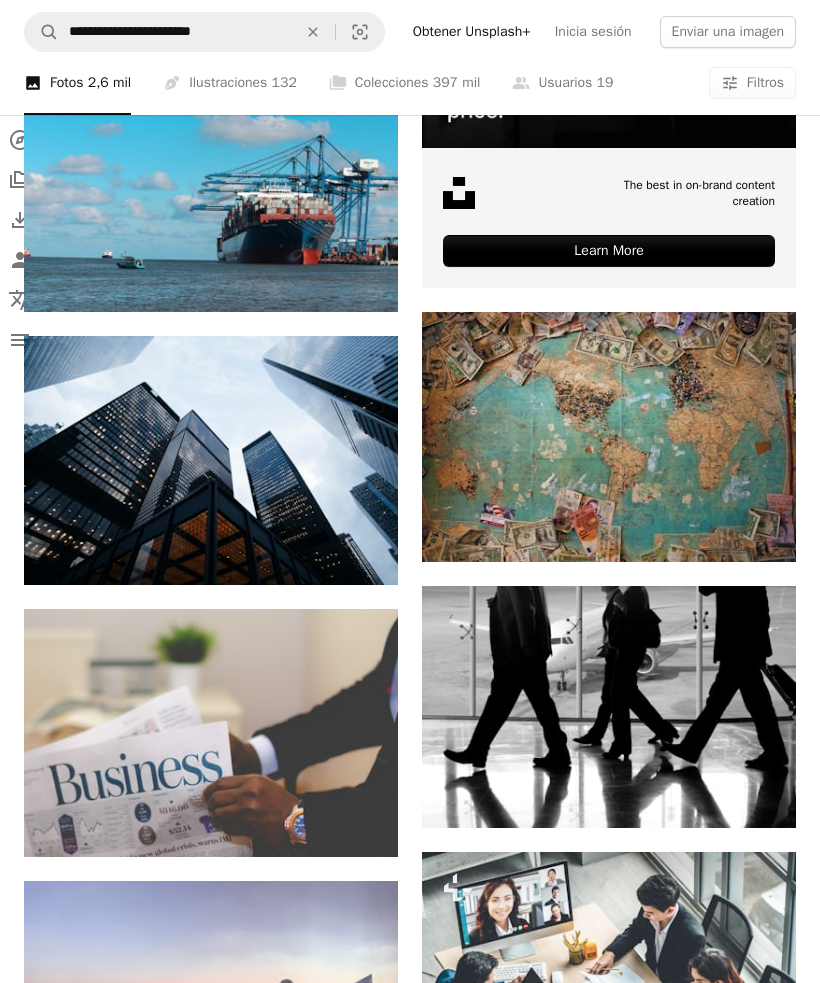 scroll, scrollTop: 1085, scrollLeft: 0, axis: vertical 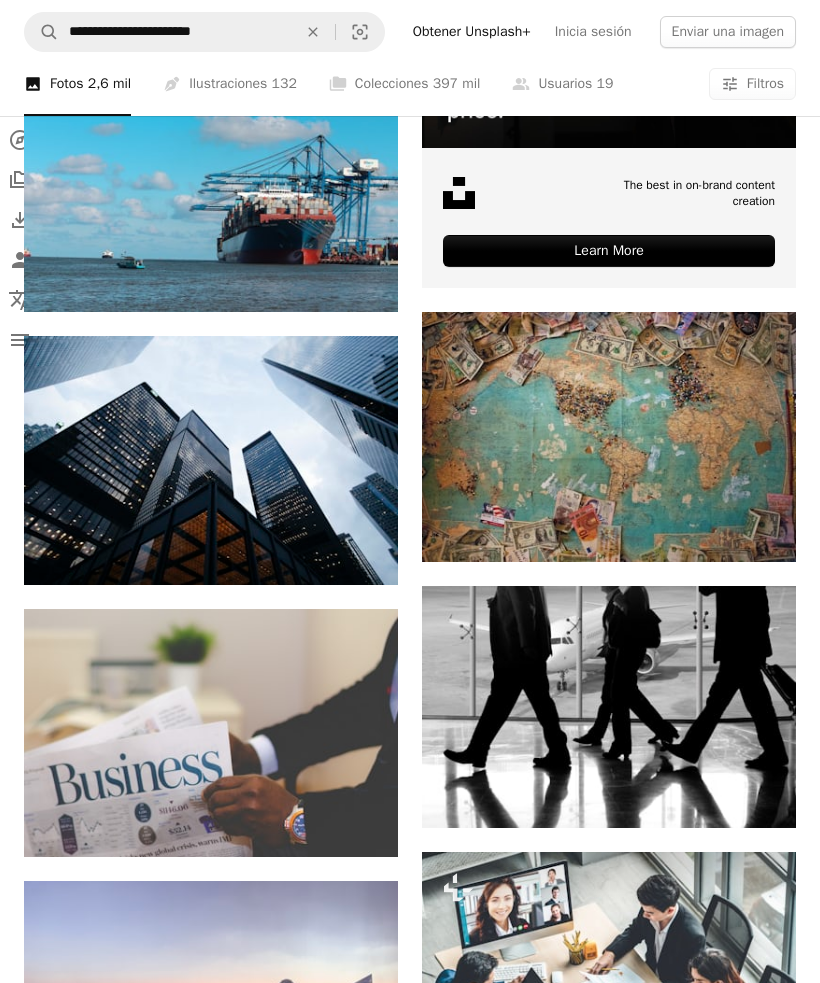 click at bounding box center (609, 437) 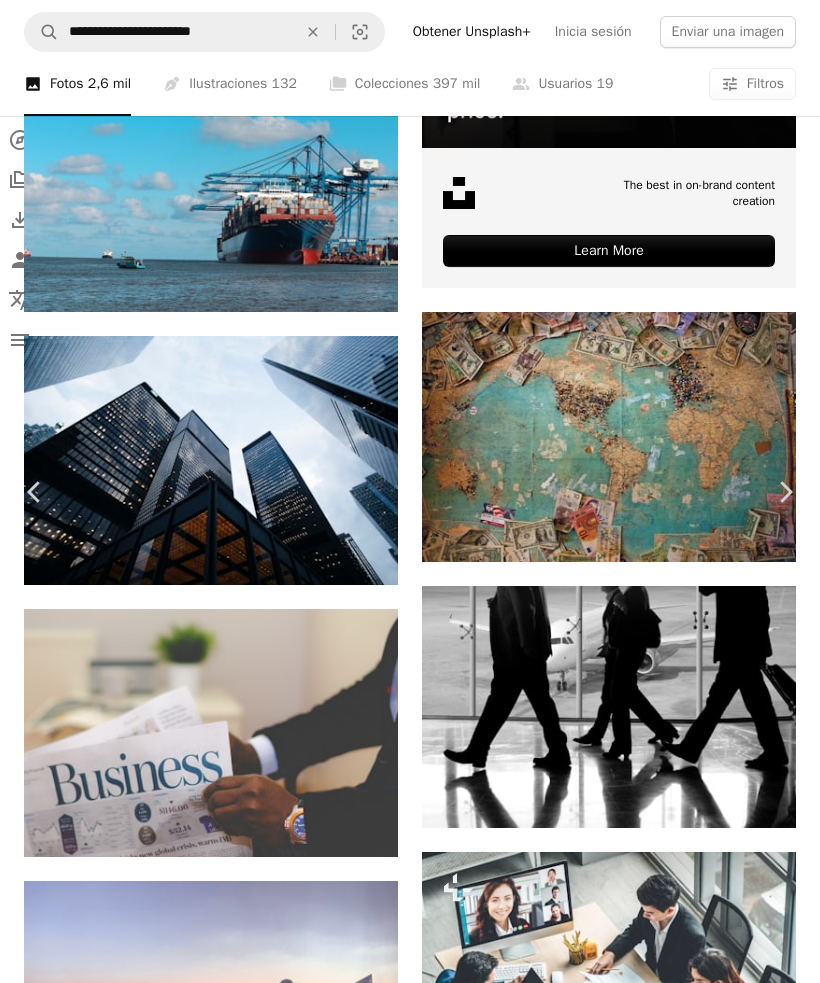 scroll, scrollTop: 12619, scrollLeft: 0, axis: vertical 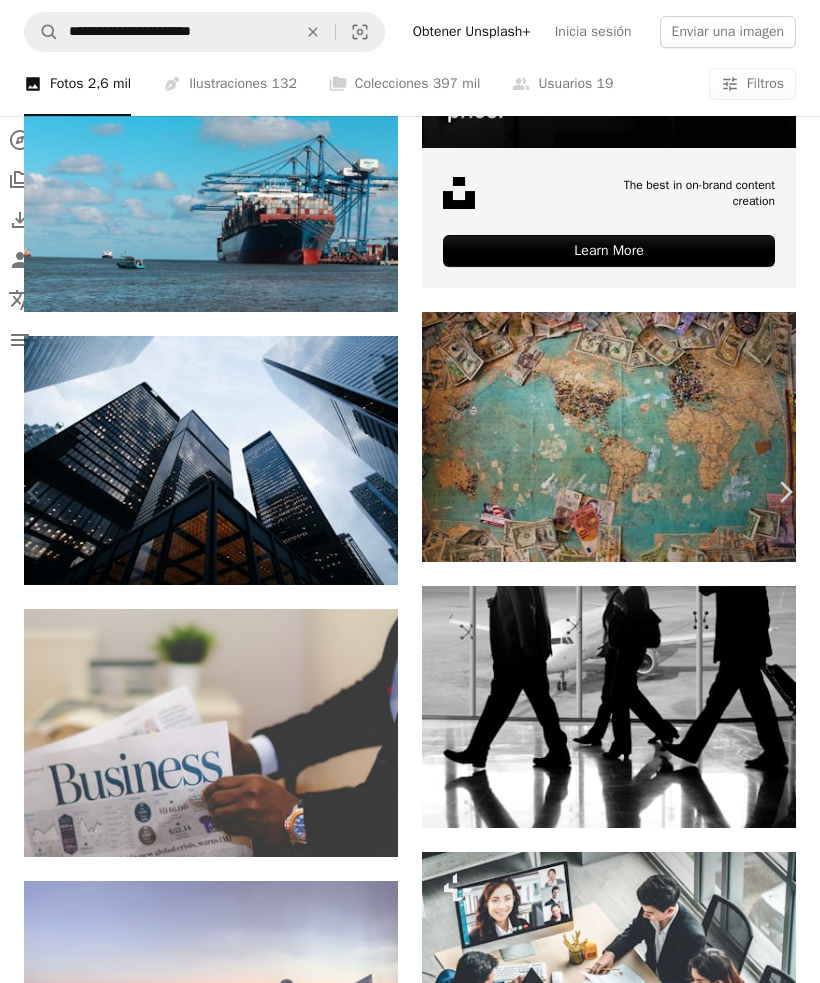 click on "An X shape Chevron left Chevron right Getty Images Para Unsplash+ A heart A plus sign A lock Descargar Zoom in A forward-right arrow Compartir More Actions Calendar outlined Publicado el 30 de agosto de 2022 Safety Con la Licencia Unsplash+ comercio Tailandia transporte industria al aire libre contenedor carga carga mercancía petrolero buque cisterna entregando industria y finanzas empresariales Equipos de fabricación Transporte de carga tracción operativo Imágenes de Creative Commons Imágenes relacionadas Plus sign for Unsplash+ A heart A plus sign Getty Images Para Unsplash+ A lock Descargar Plus sign for Unsplash+ A heart A plus sign Getty Images Para Unsplash+ A lock Descargar Plus sign for Unsplash+ A heart A plus sign Getty Images Para Unsplash+ A lock Descargar Plus sign for Unsplash+ A heart A plus sign Getty Images Para Unsplash+ A lock Descargar Plus sign for Unsplash+ A heart A plus sign Getty Images Para Unsplash+ A lock Descargar Plus sign for Unsplash+ A heart A plus sign Para" at bounding box center (410, 4742) 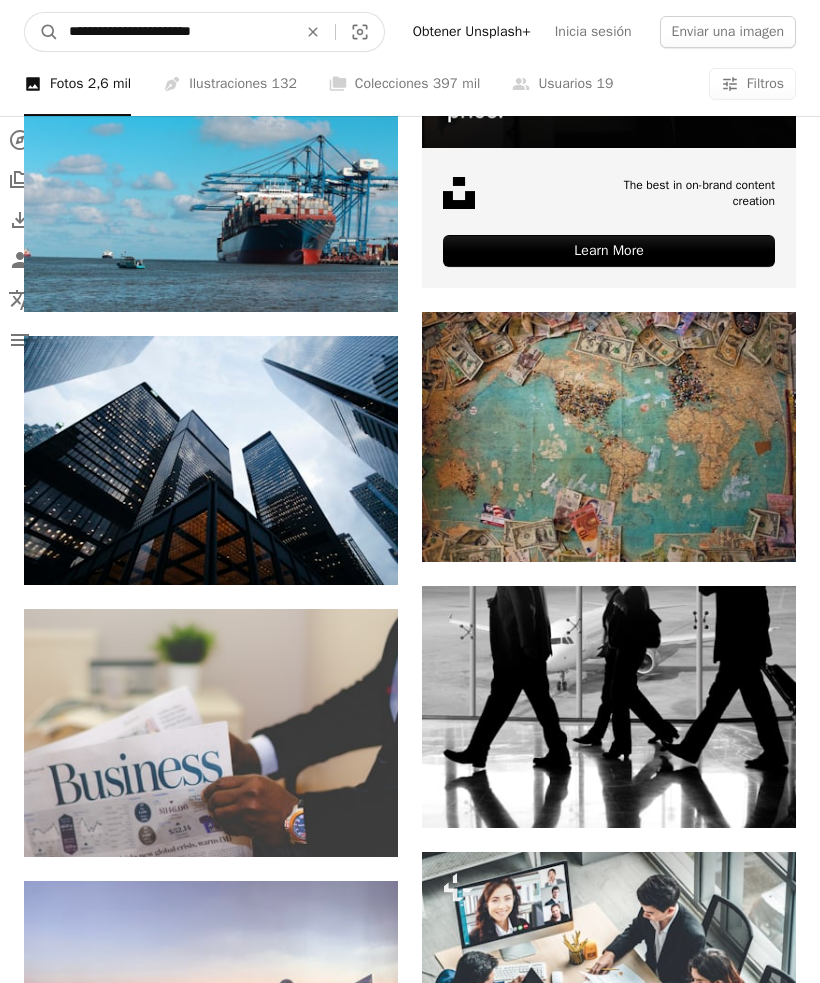 click on "**********" at bounding box center (175, 32) 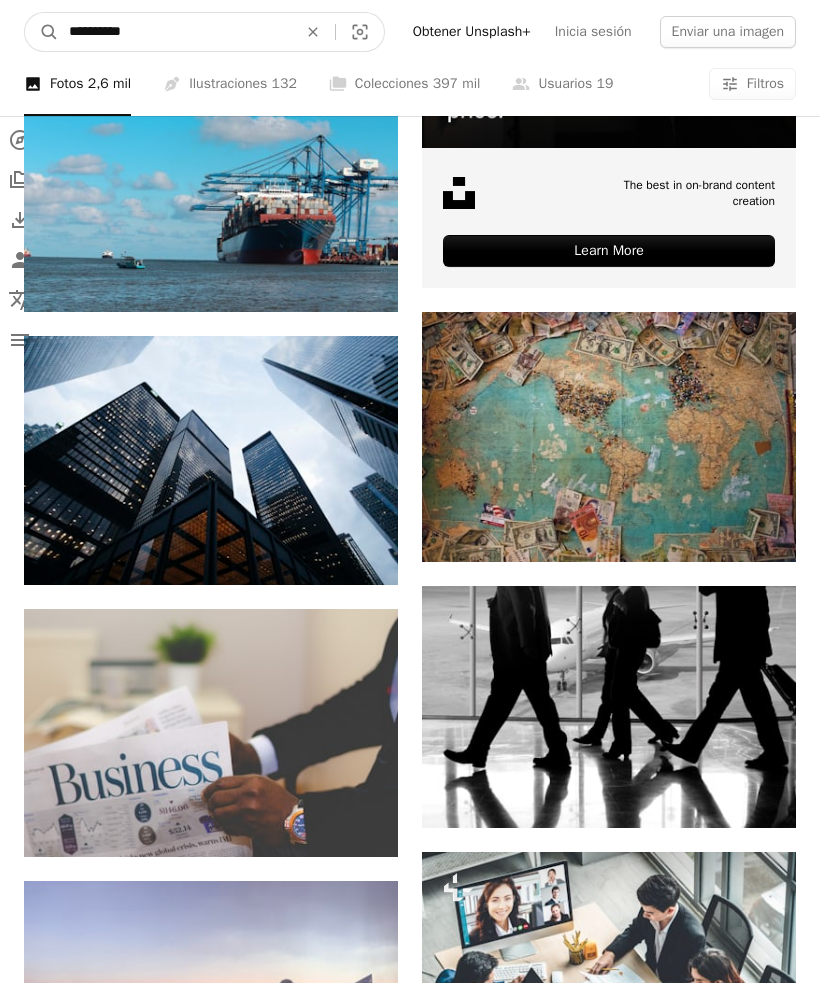 type on "********" 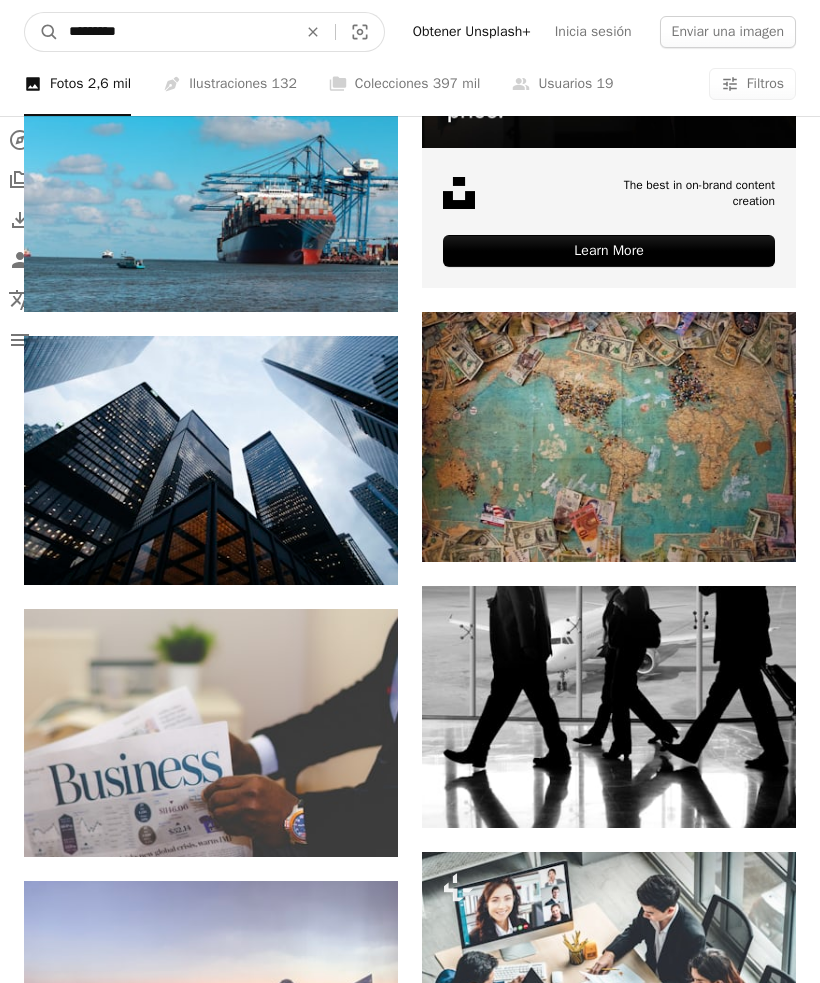 click on "A magnifying glass" at bounding box center (42, 32) 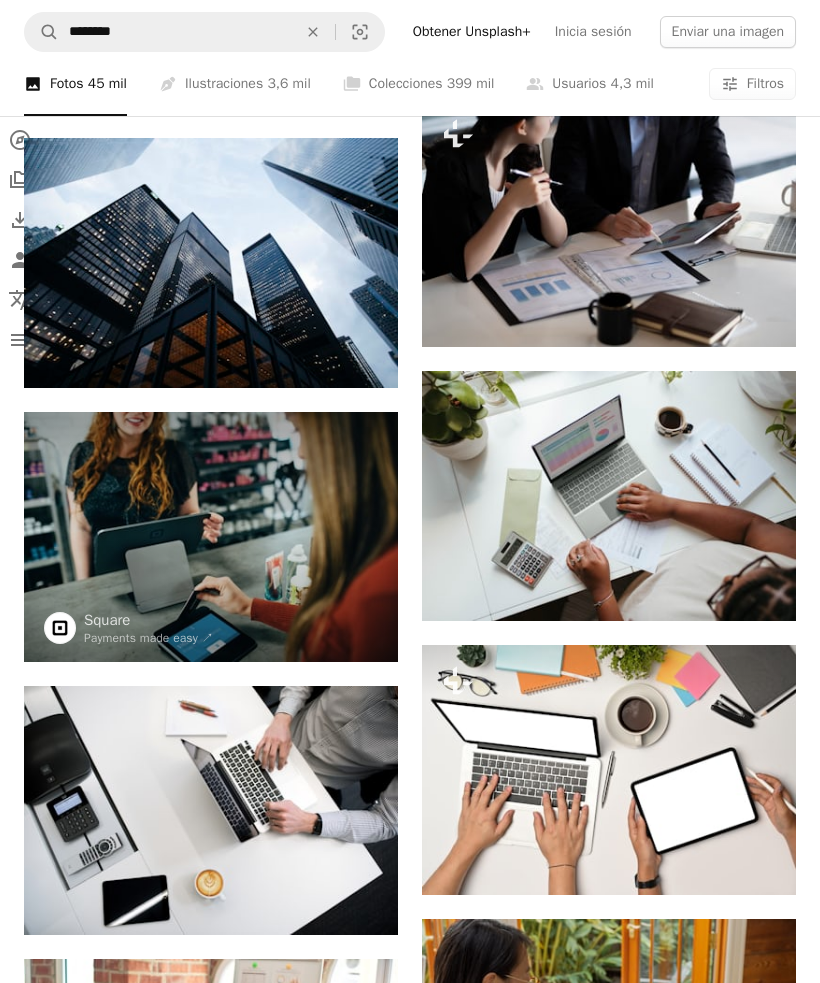 scroll, scrollTop: 1288, scrollLeft: 0, axis: vertical 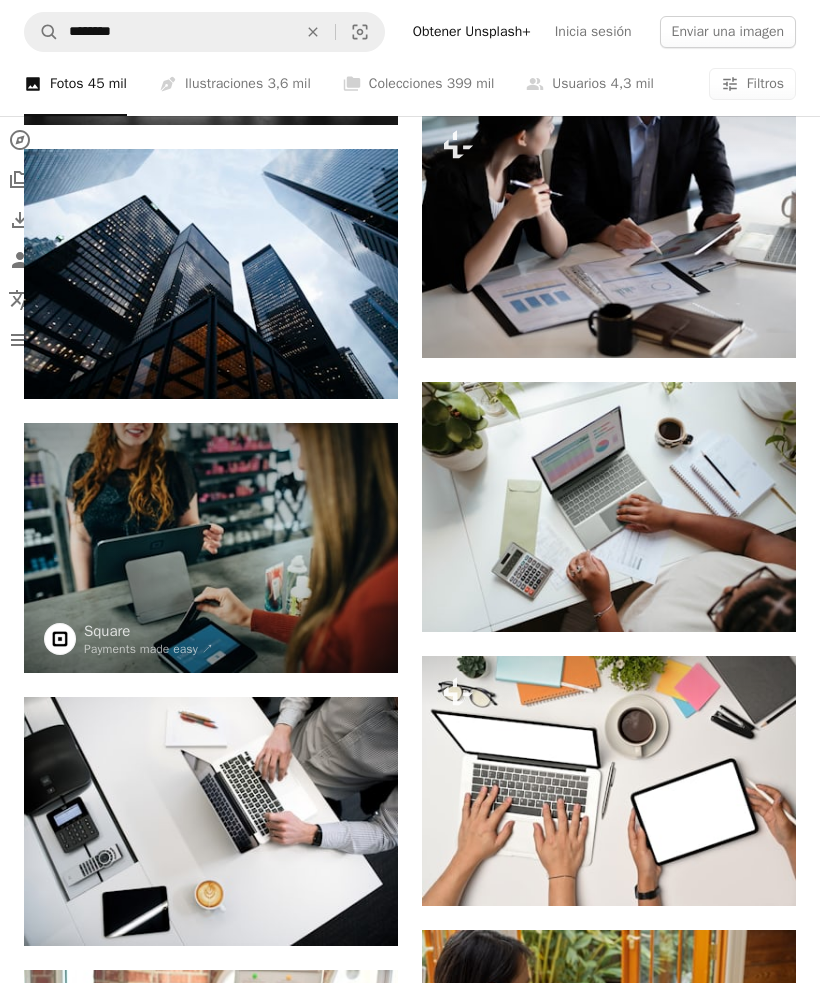 click at bounding box center (211, 822) 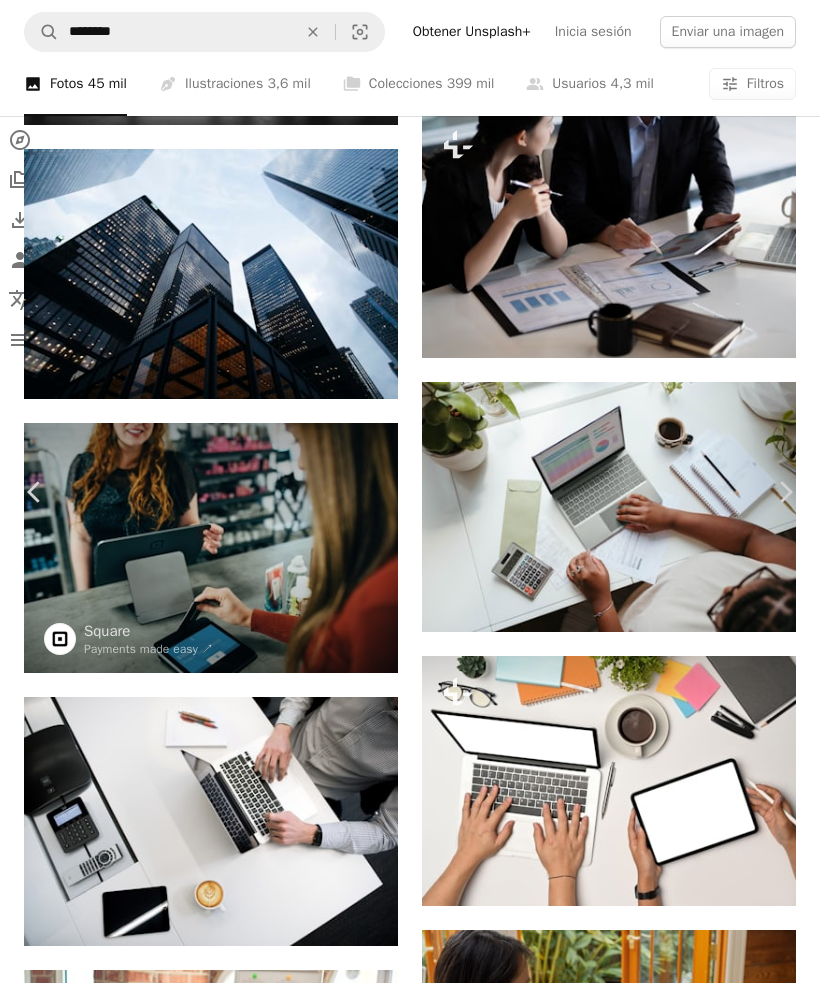 scroll, scrollTop: 4912, scrollLeft: 0, axis: vertical 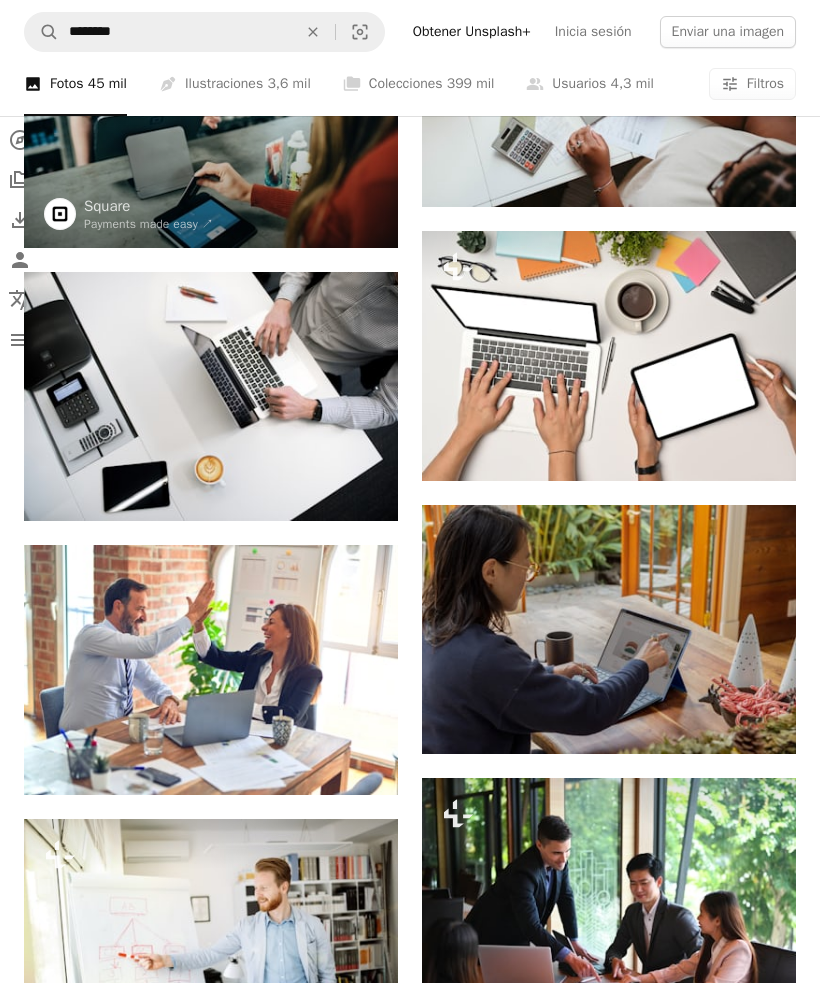 click at bounding box center [211, 670] 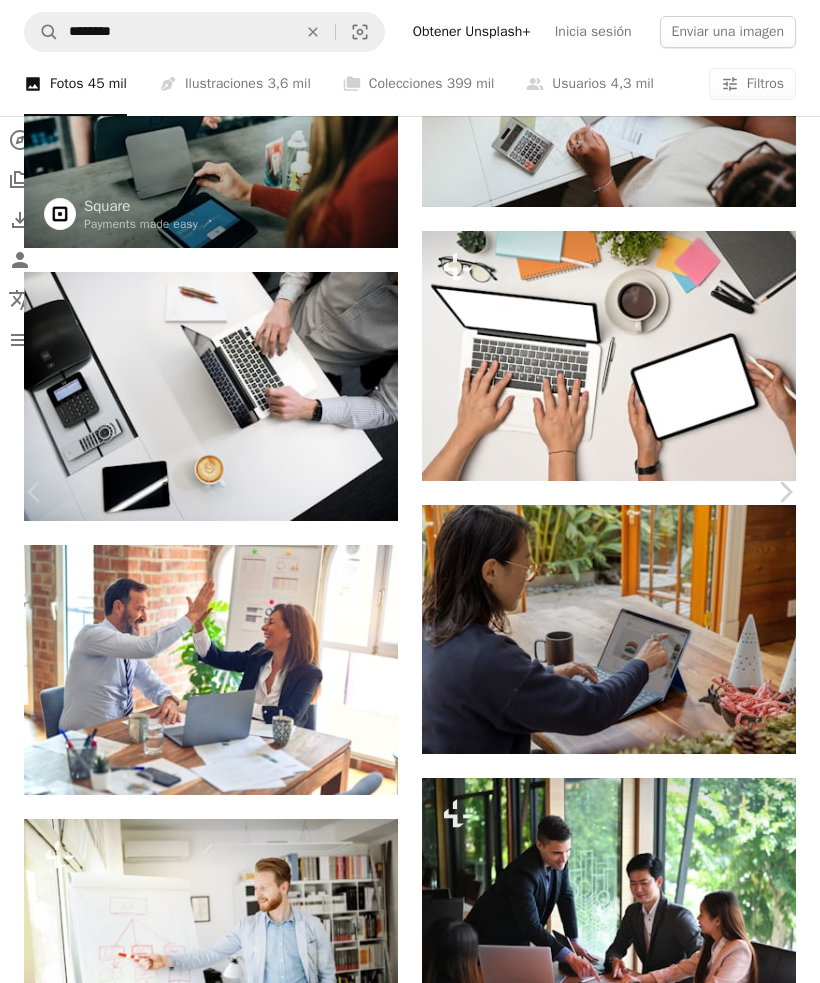 scroll, scrollTop: 5297, scrollLeft: 0, axis: vertical 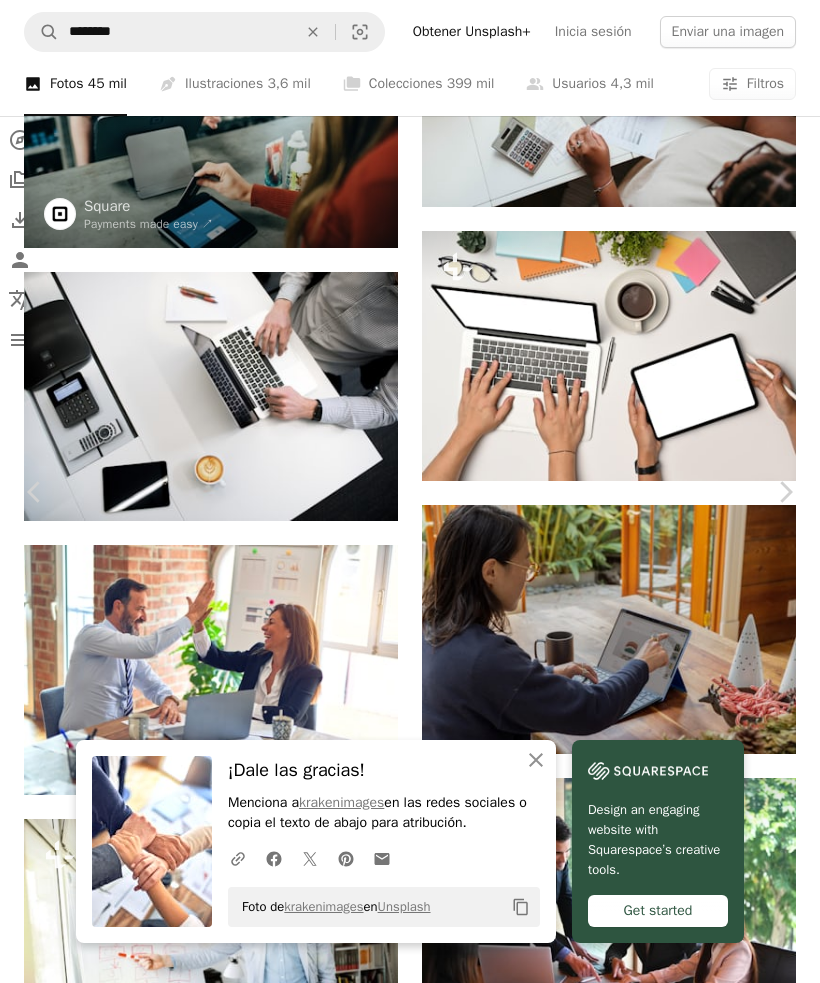 click on "An X shape Chevron left Chevron right An X shape Cerrar ¡Dale las gracias! Menciona a  [PERSON]  en las redes sociales o copia el texto de abajo para atribución. A URL sharing icon (chains) Facebook icon X (formerly Twitter) icon Pinterest icon An envelope Foto de  [PERSON]  en  Unsplash
Copy content Design an engaging website with Squarespace’s creative tools. Get started [PERSON] [PERSON] A heart A plus sign Descargar gratis Chevron down Zoom in Visualizaciones 148.540.950 Descargas 3.247.443 A forward-right arrow Compartir Info icon Información More Actions Calendar outlined Publicado el  23 de septiembre de 2020 Safety Uso gratuito bajo la  Licencia Unsplash fondo oficina negocio hombre gente cara mesa mano colaboración hermoso empresario jefe logro acuerdo mujer de negocios sentada colegas adultos Mediana edad Humano Imágenes gratuitas Explora imágenes premium relacionadas en iStock  |  Ahorra un 20 % con el código UNSPLASH20 Ver más en iStock  ↗️ A heart A plus sign" at bounding box center [410, 4107] 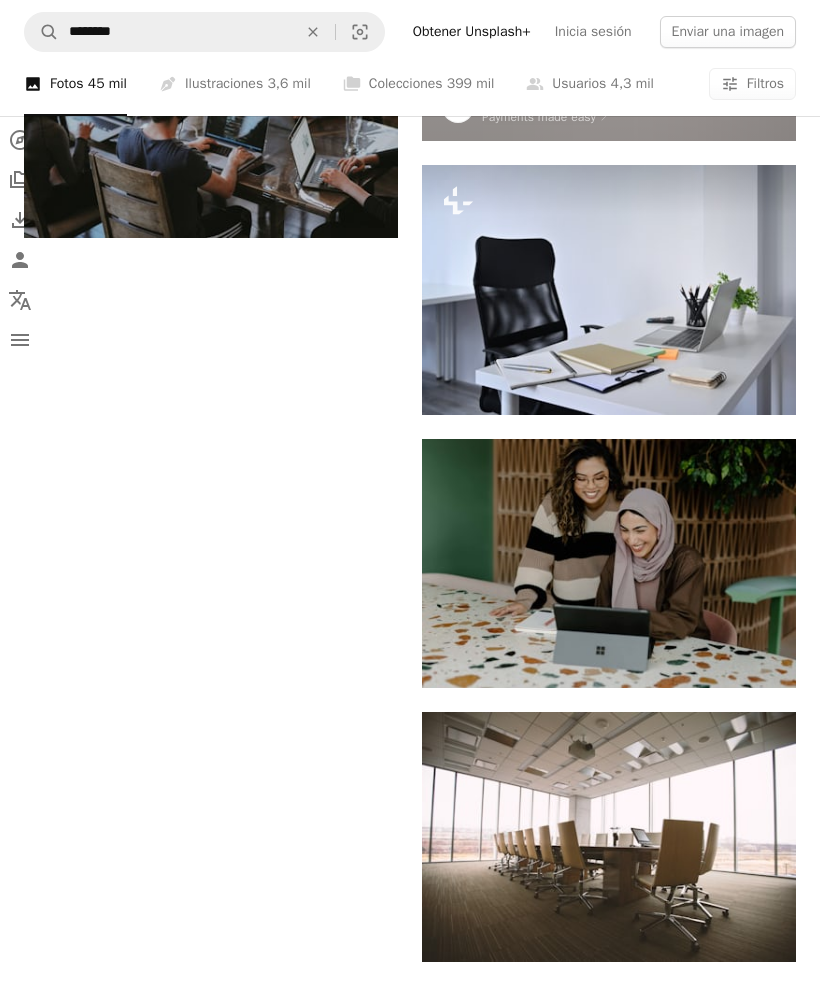 scroll, scrollTop: 3691, scrollLeft: 0, axis: vertical 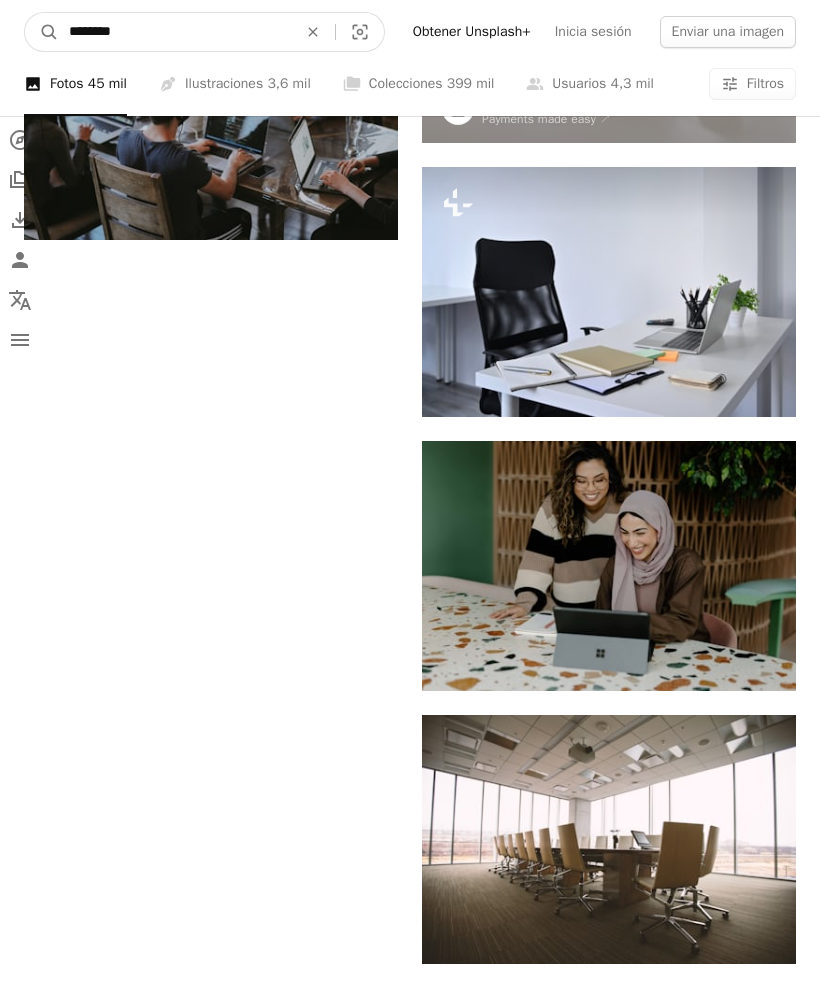 click on "********" at bounding box center (175, 32) 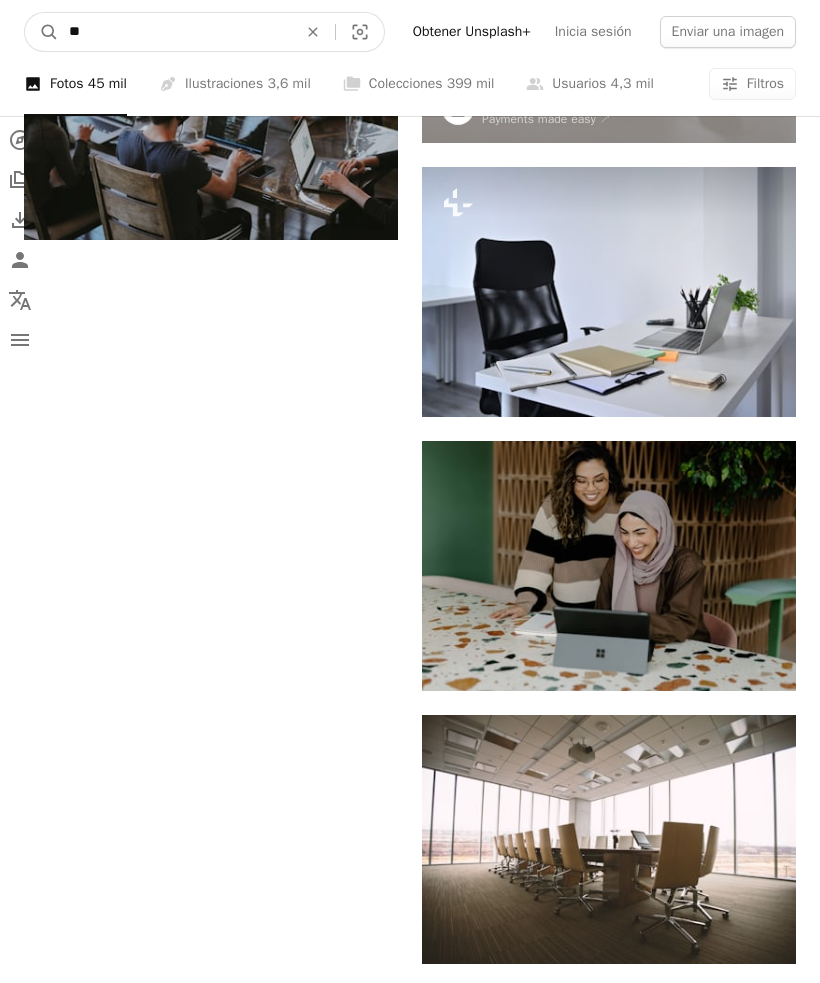 type on "*" 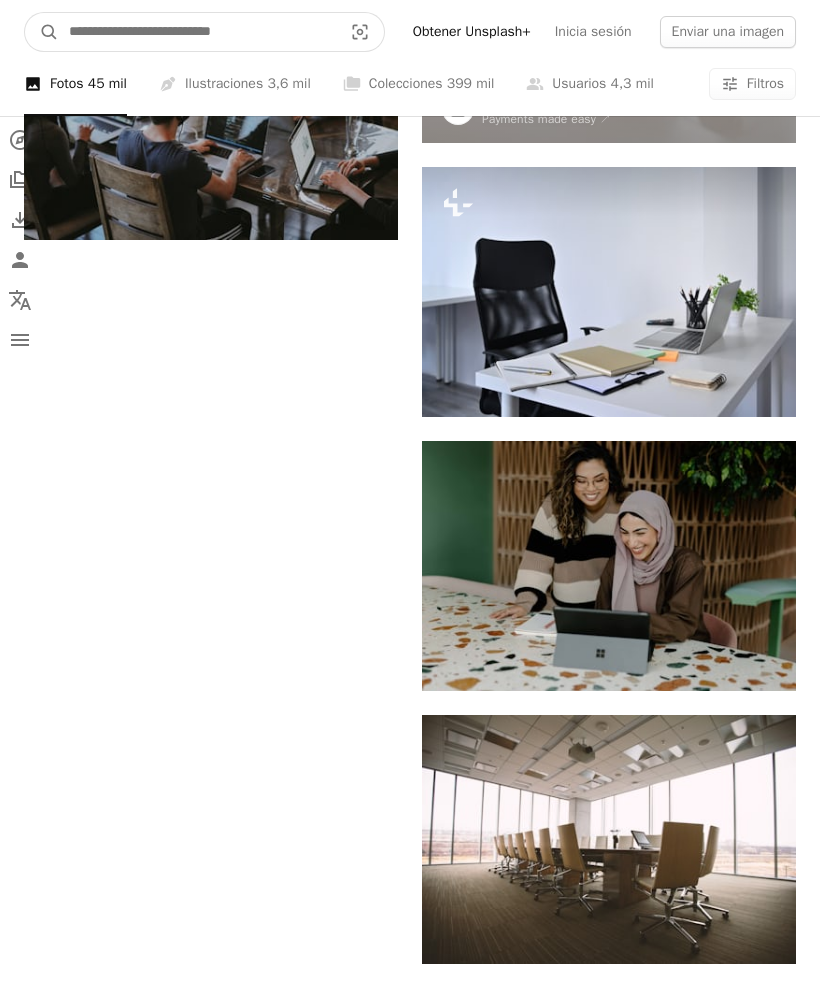 type on "*" 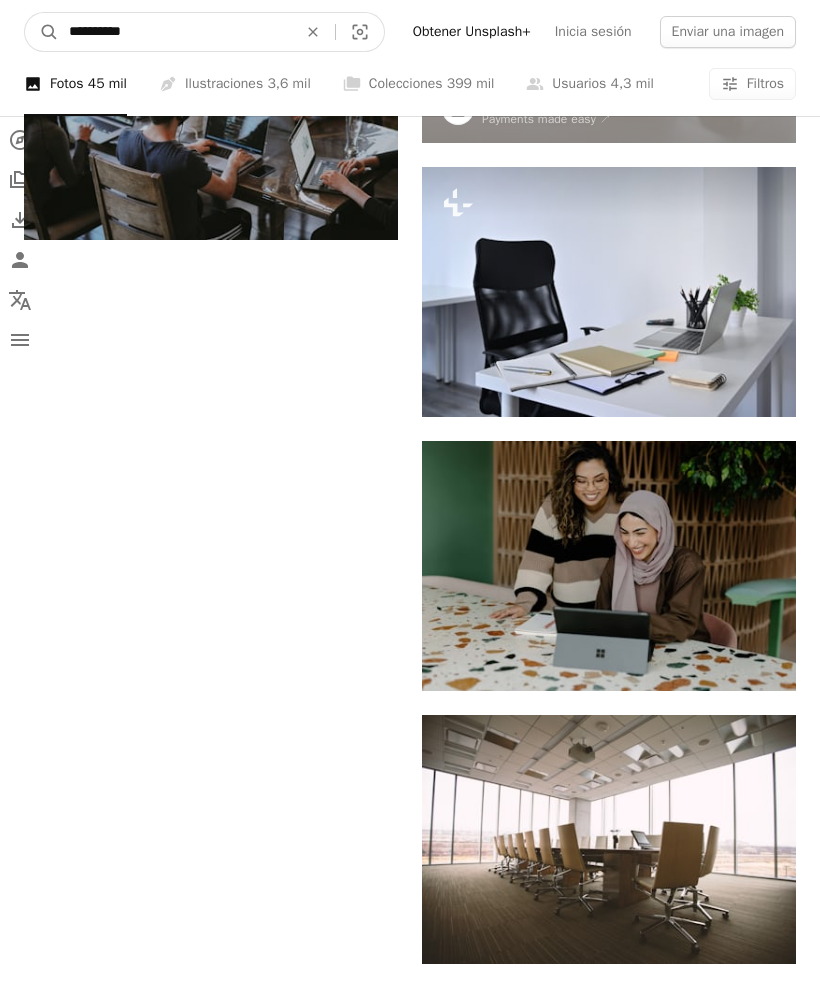 type on "**********" 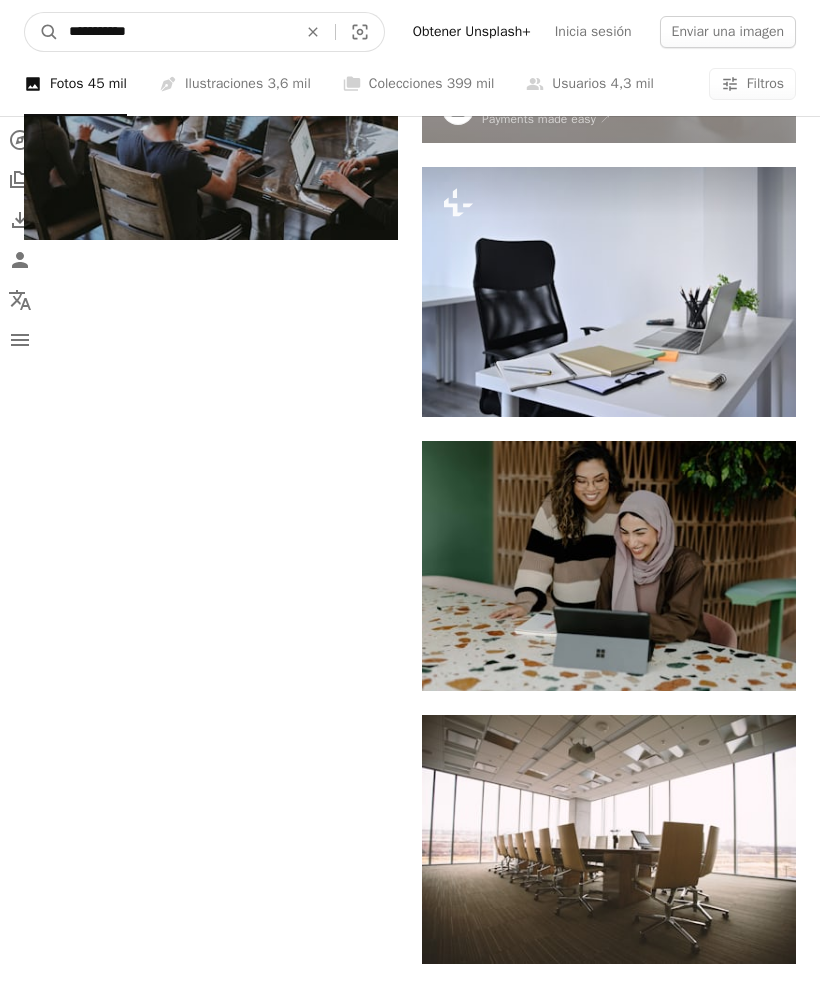 click on "A magnifying glass" at bounding box center [42, 32] 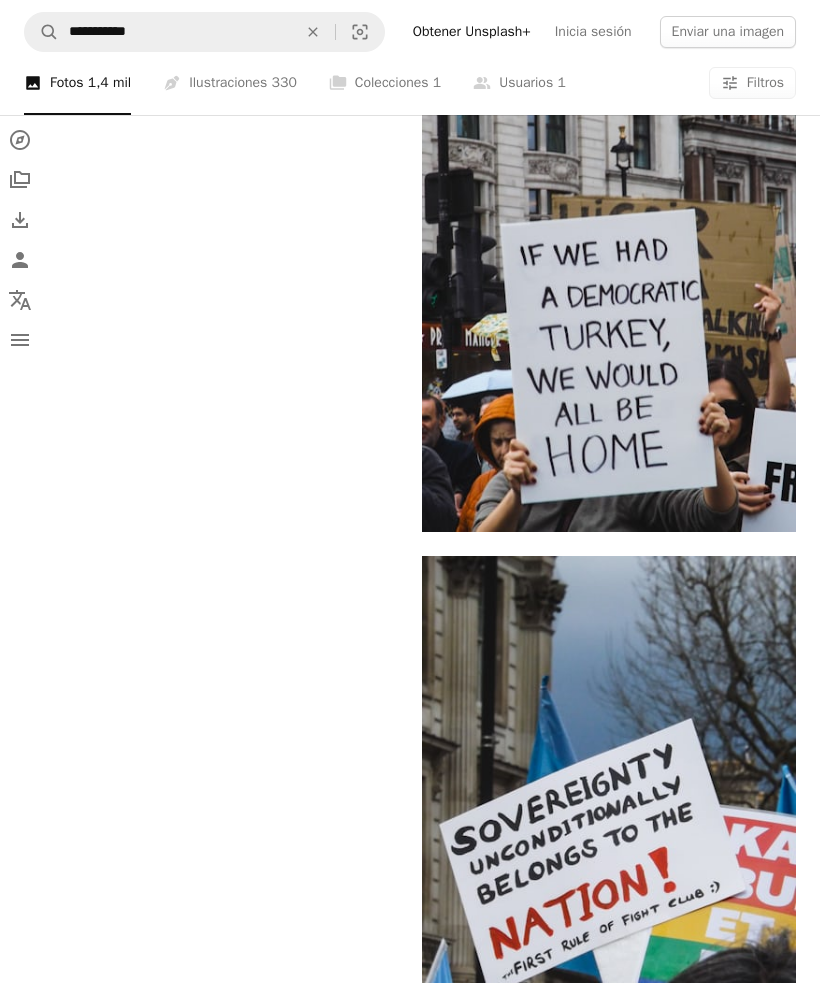 scroll, scrollTop: 4425, scrollLeft: 0, axis: vertical 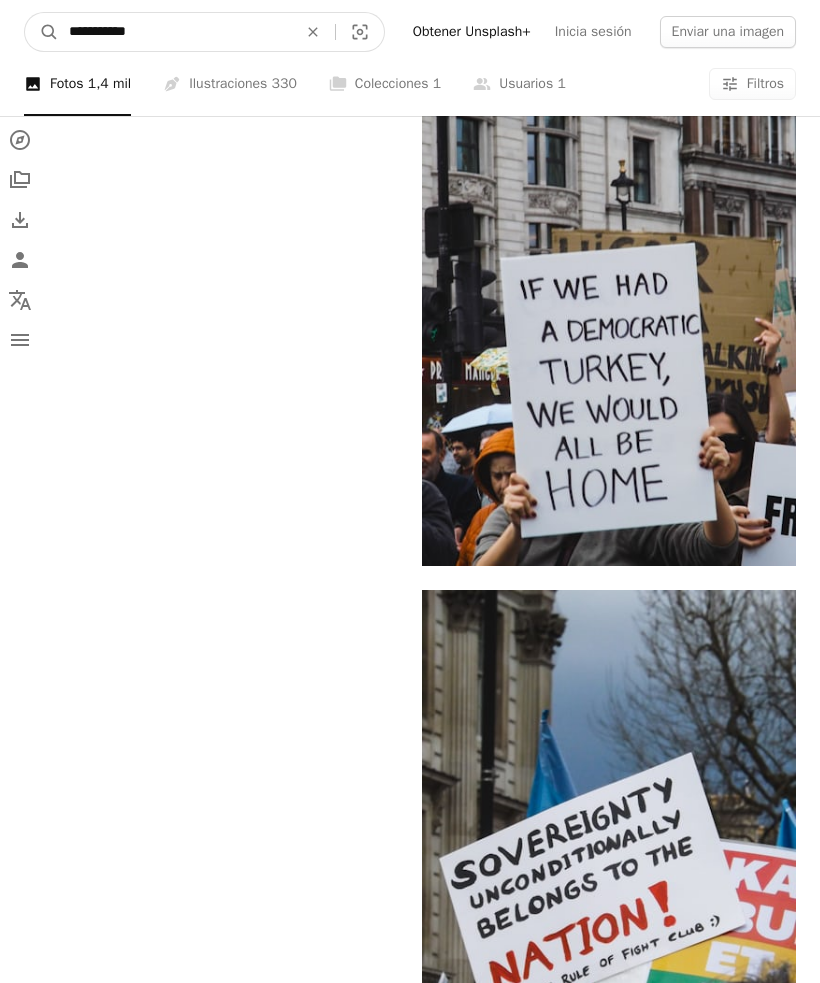 click on "**********" at bounding box center [175, 32] 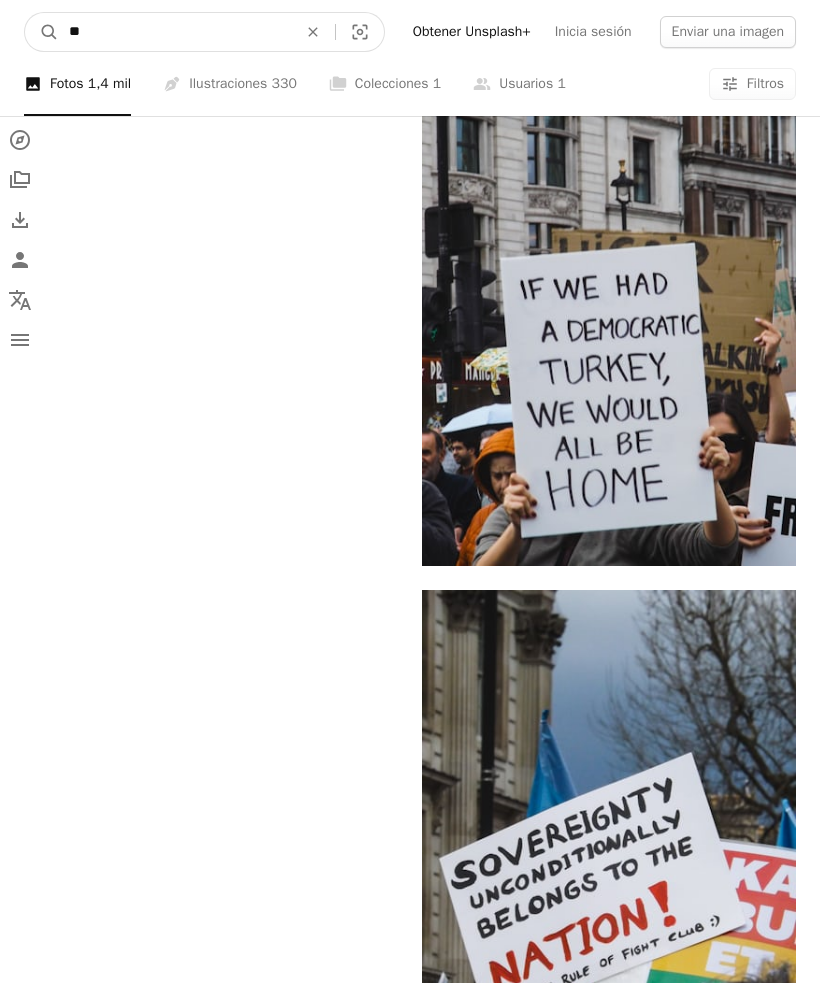 type on "*" 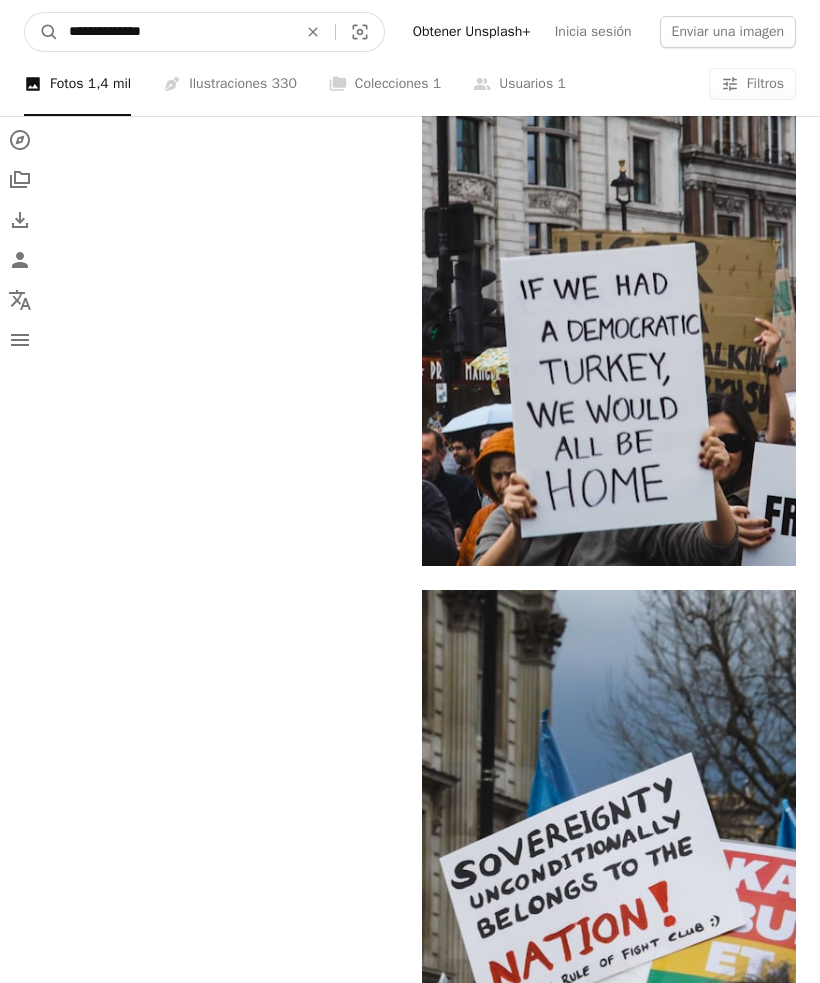 type on "**********" 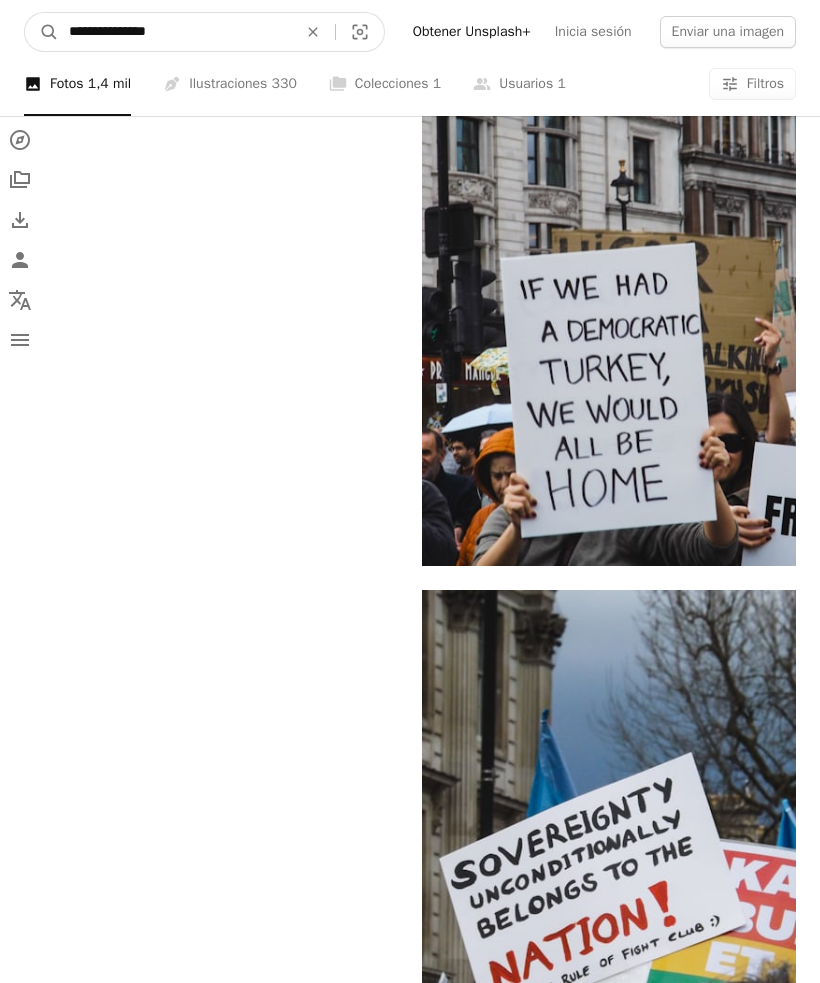 click on "A magnifying glass" at bounding box center [42, 32] 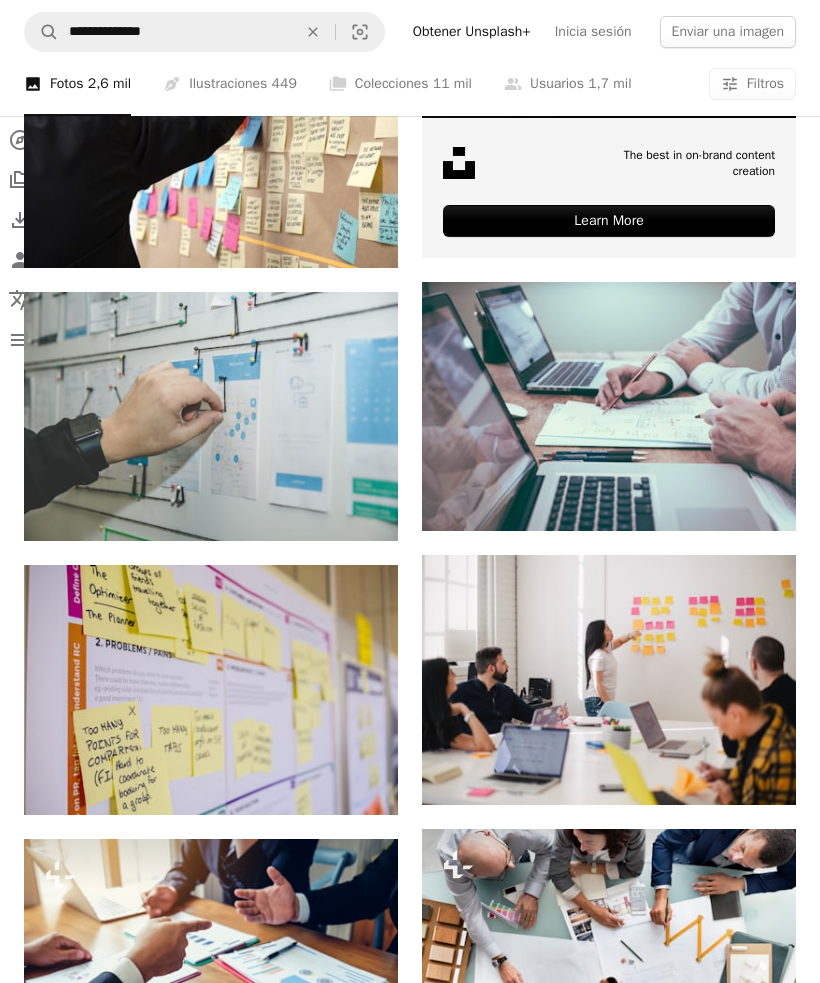 scroll, scrollTop: 1120, scrollLeft: 0, axis: vertical 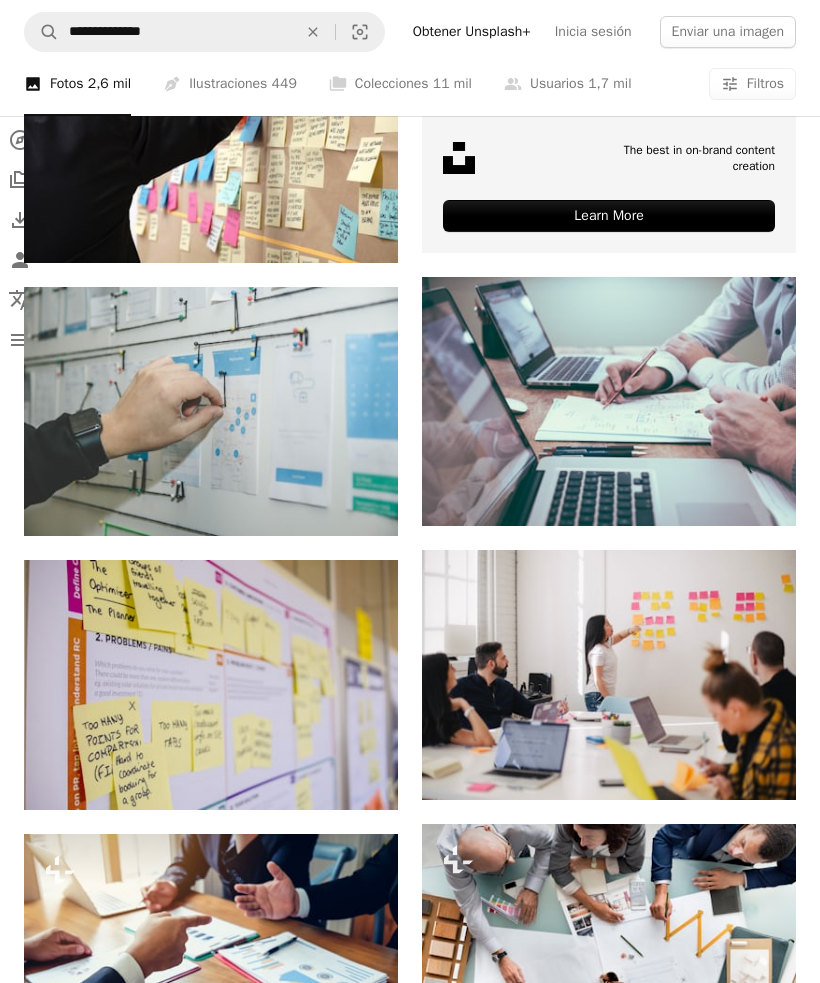 click on "Arrow pointing down" 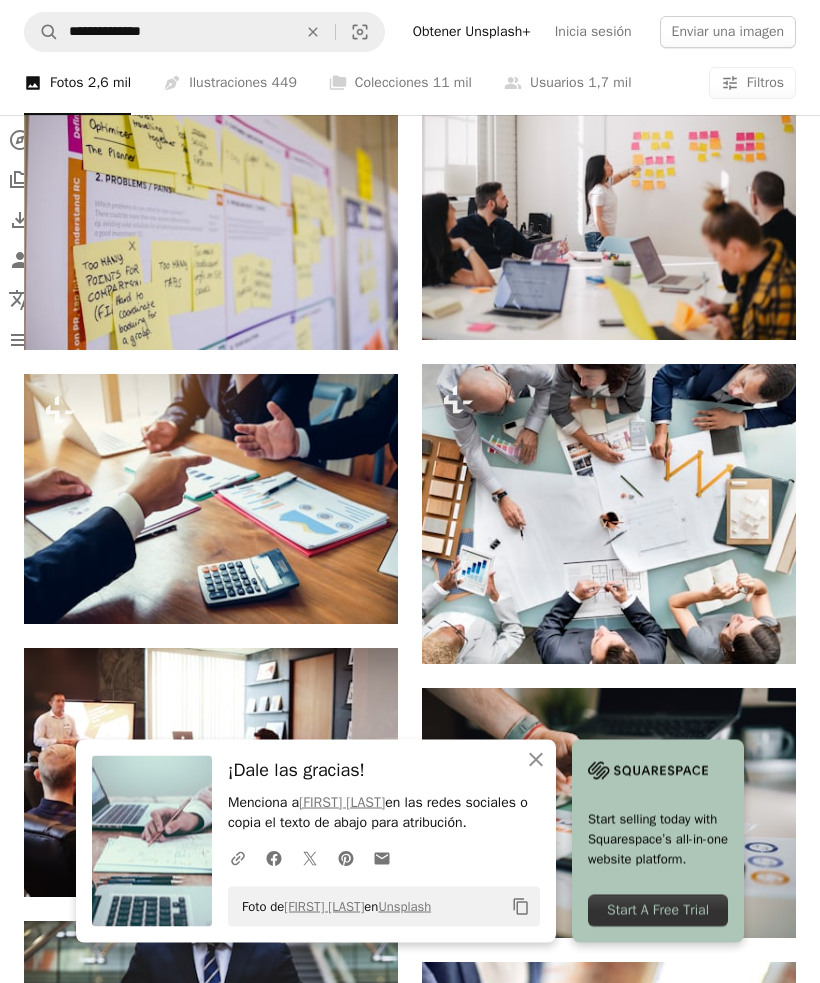 scroll, scrollTop: 1585, scrollLeft: 0, axis: vertical 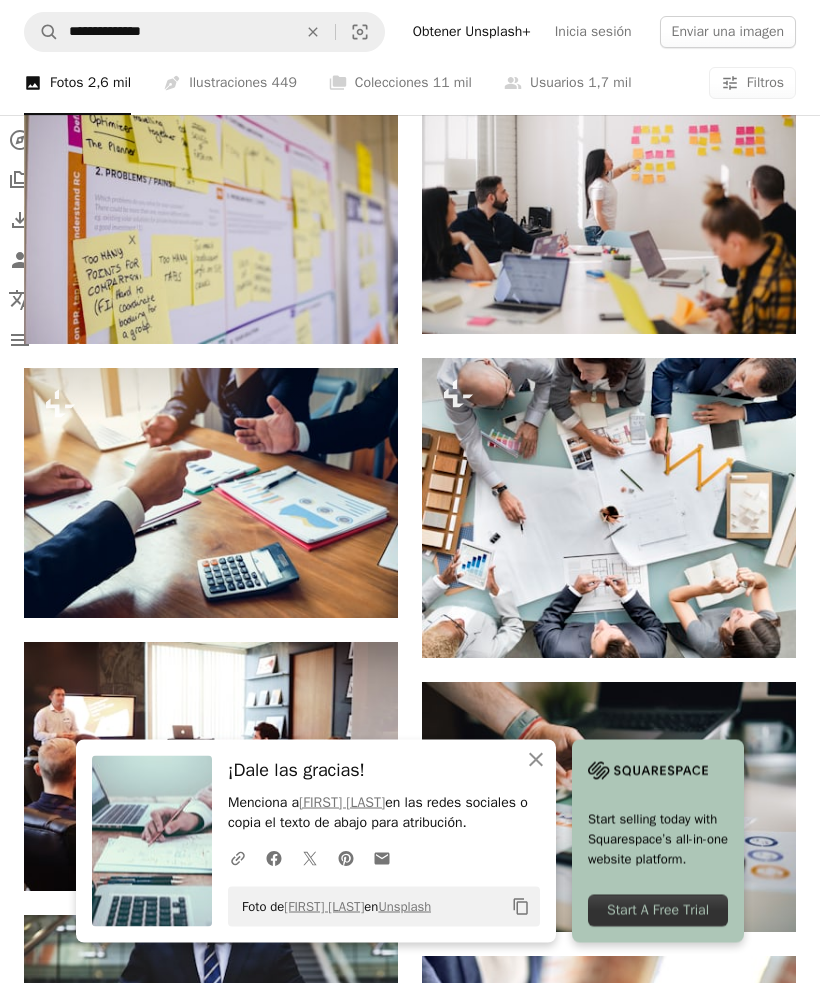 click on "A lock Descargar" at bounding box center (326, 583) 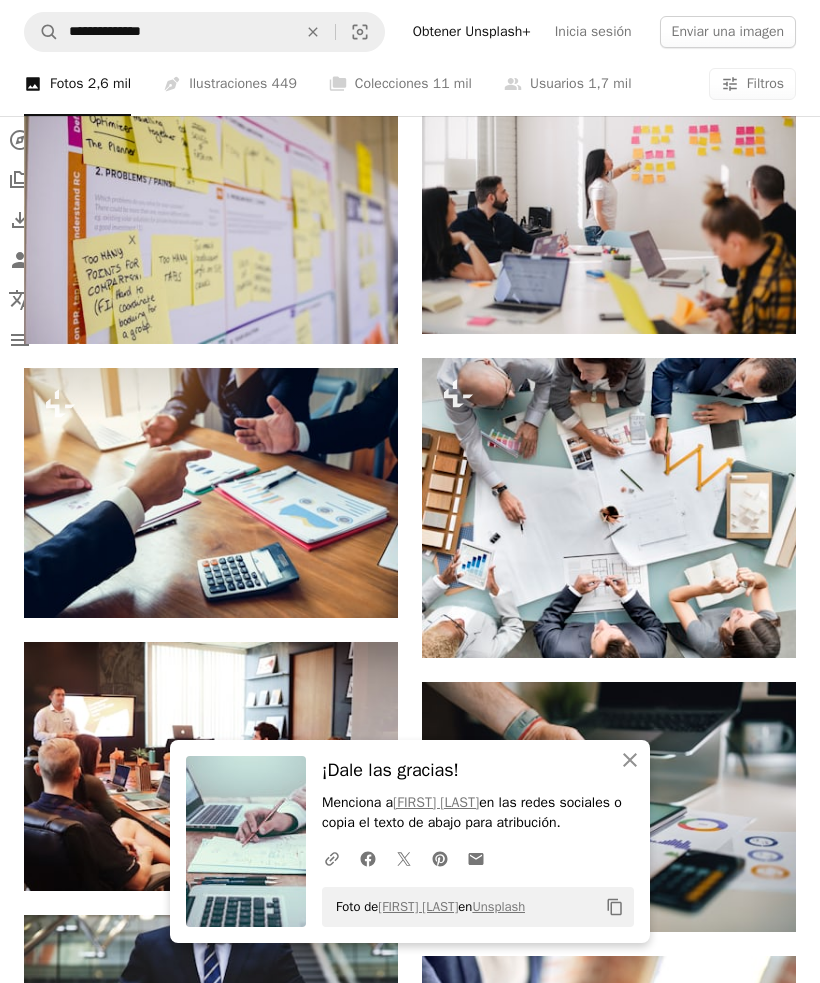 click on "An X shape An X shape Cerrar ¡Dale las gracias! Menciona a Scott [LAST] en las redes sociales o copia el texto de abajo para atribución. A URL sharing icon (chains) Facebook icon X (formerly Twitter) icon Pinterest icon An envelope Foto de Scott [LAST] en Unsplash
Copy content Imágenes premium, listas para usar. Obtén acceso ilimitado. A plus sign Contenido solo para miembros añadido mensualmente A plus sign Descargas ilimitadas libres de derechos A plus sign Ilustraciones  Nuevo A plus sign Protecciones legales mejoradas anualmente 66 %  de descuento mensualmente 12 $   4 $ USD al mes * Obtener  Unsplash+ *Cuando se paga anualmente, se factura por adelantado  48 $ Más los impuestos aplicables. Se renueva automáticamente. Cancela cuando quieras." at bounding box center [410, 3784] 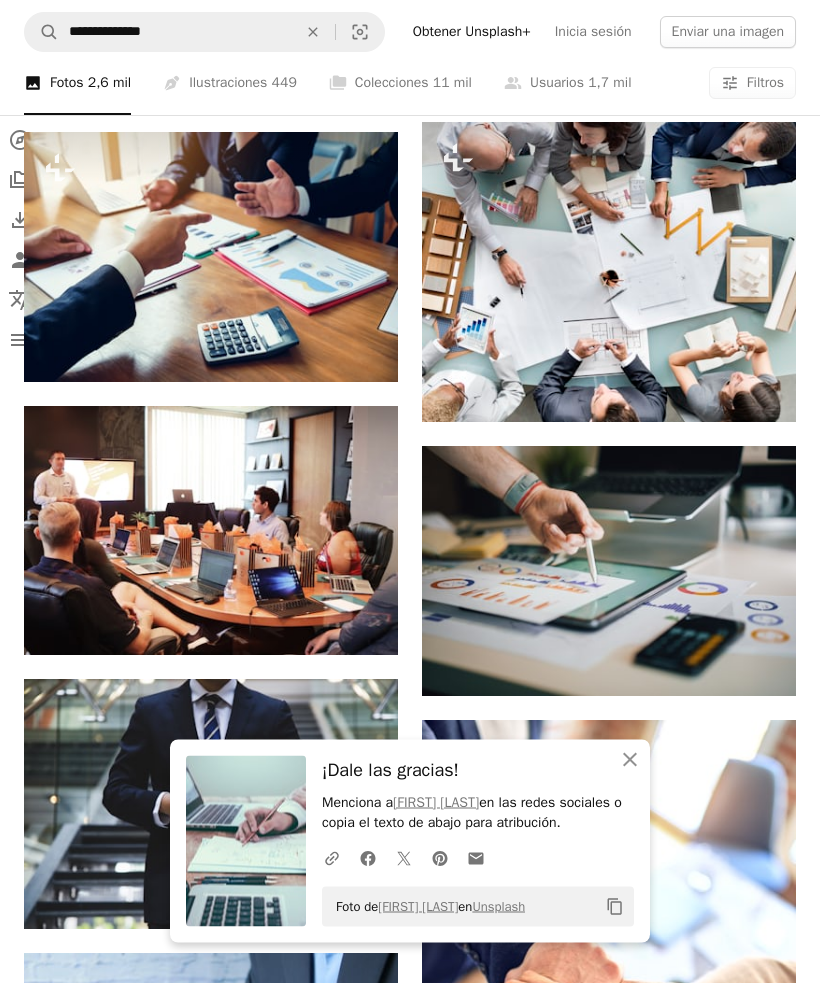 scroll, scrollTop: 1822, scrollLeft: 0, axis: vertical 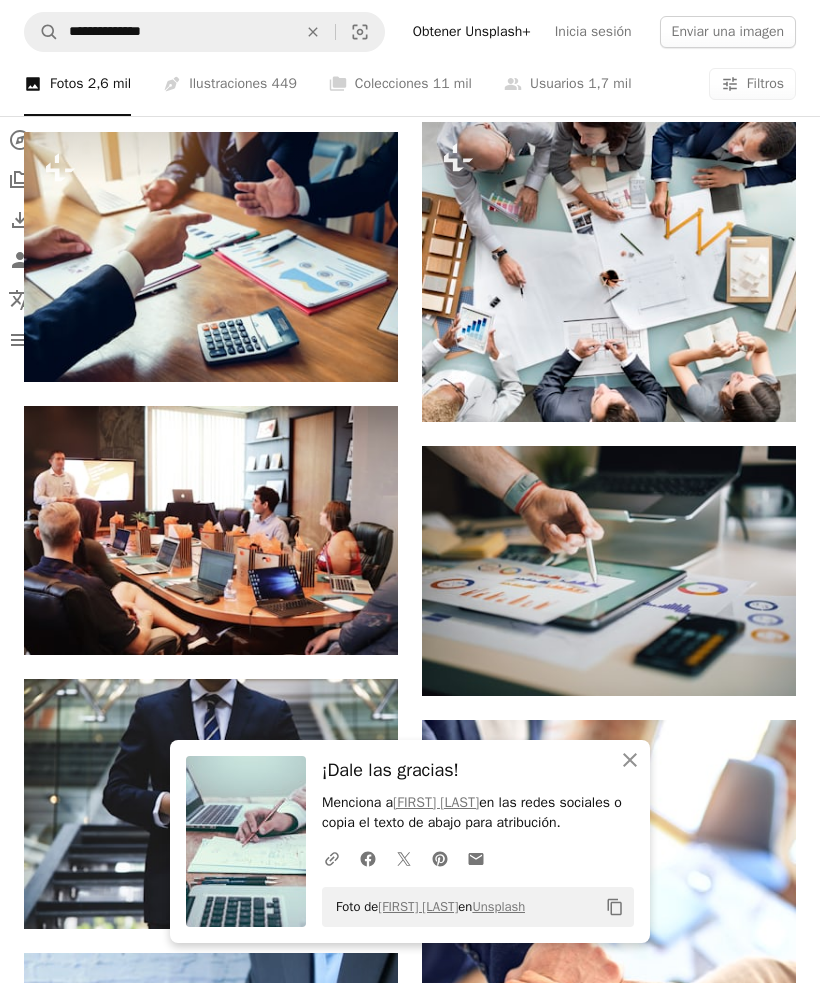 click on "Arrow pointing down" at bounding box center [756, 660] 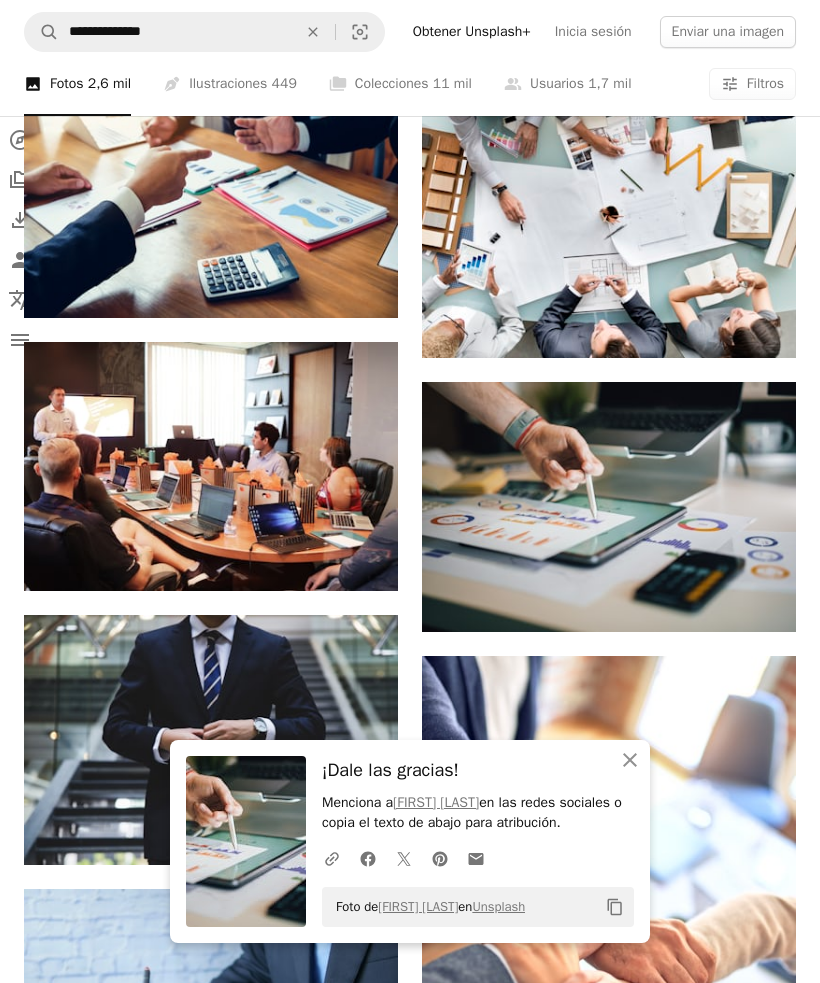 click on "Arrow pointing down" 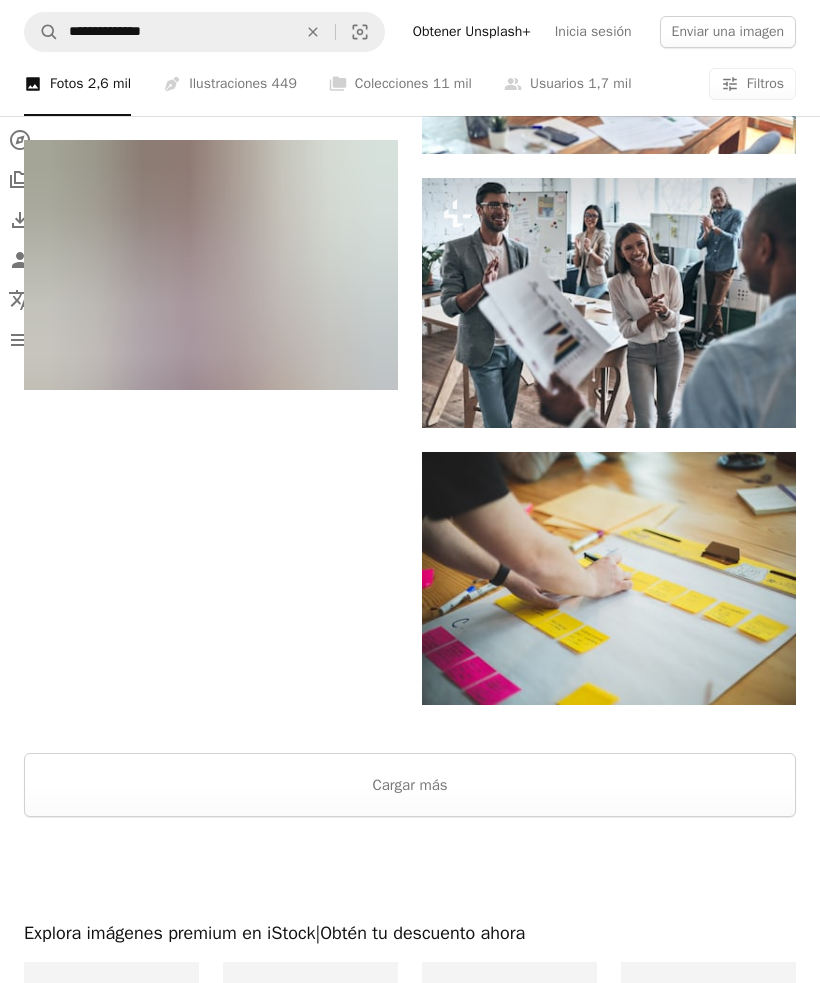 scroll, scrollTop: 3477, scrollLeft: 0, axis: vertical 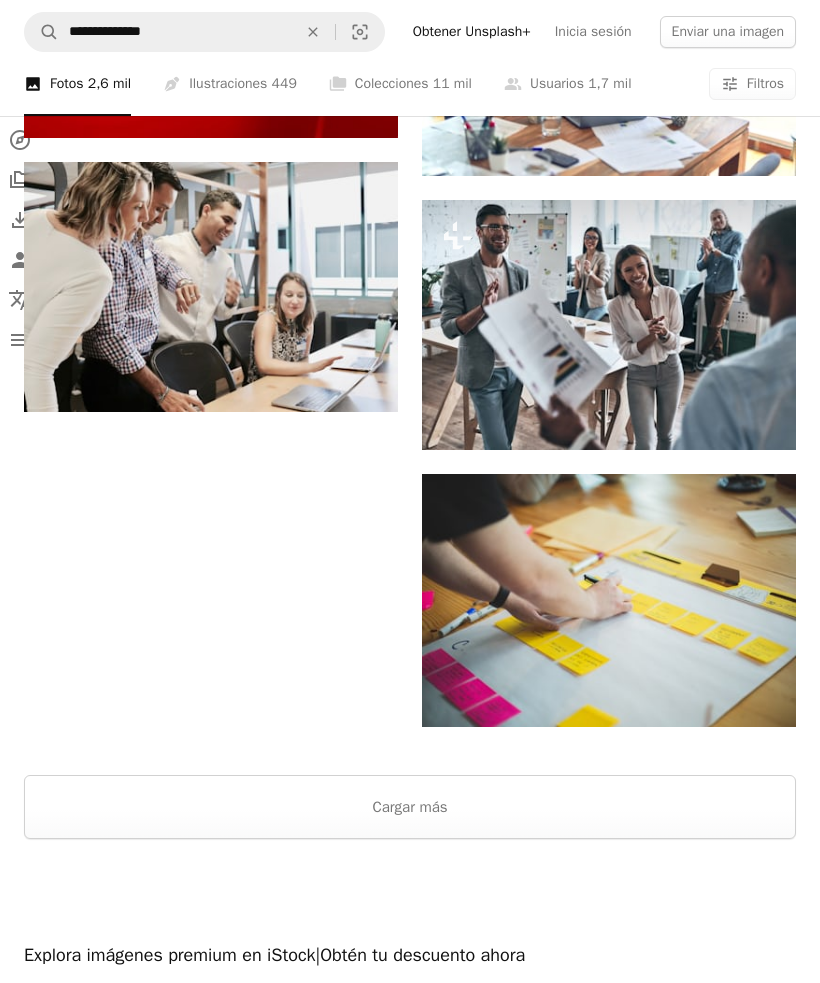 click on "Arrow pointing down" 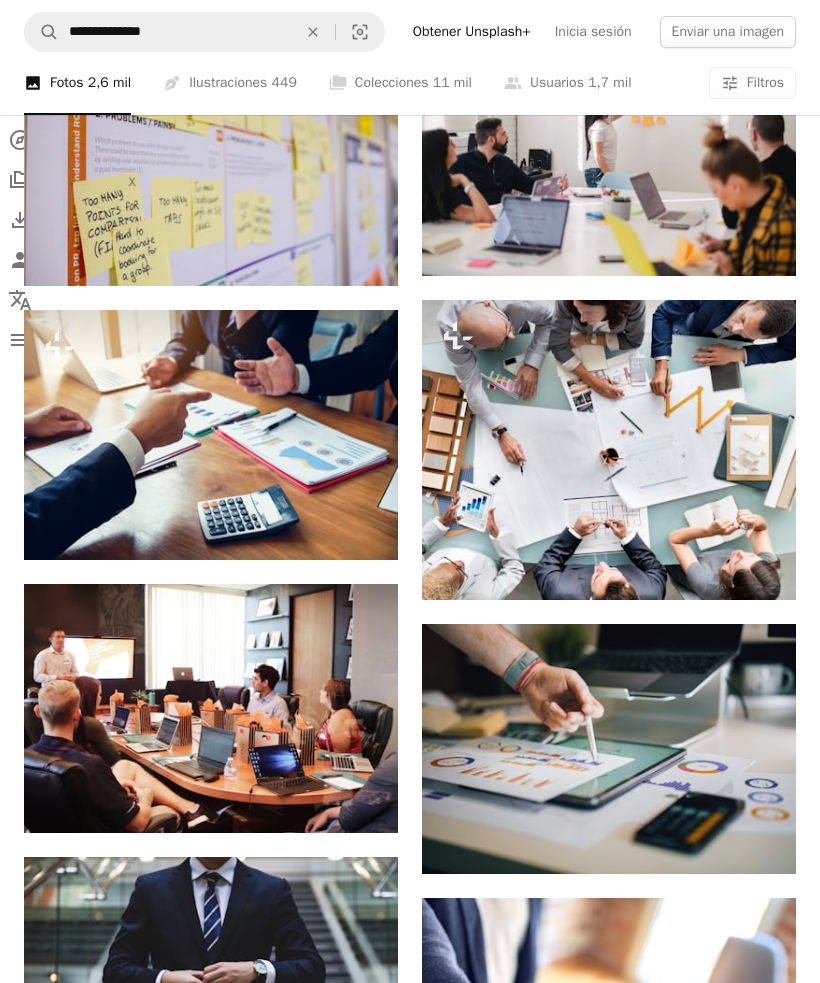 scroll, scrollTop: 1644, scrollLeft: 0, axis: vertical 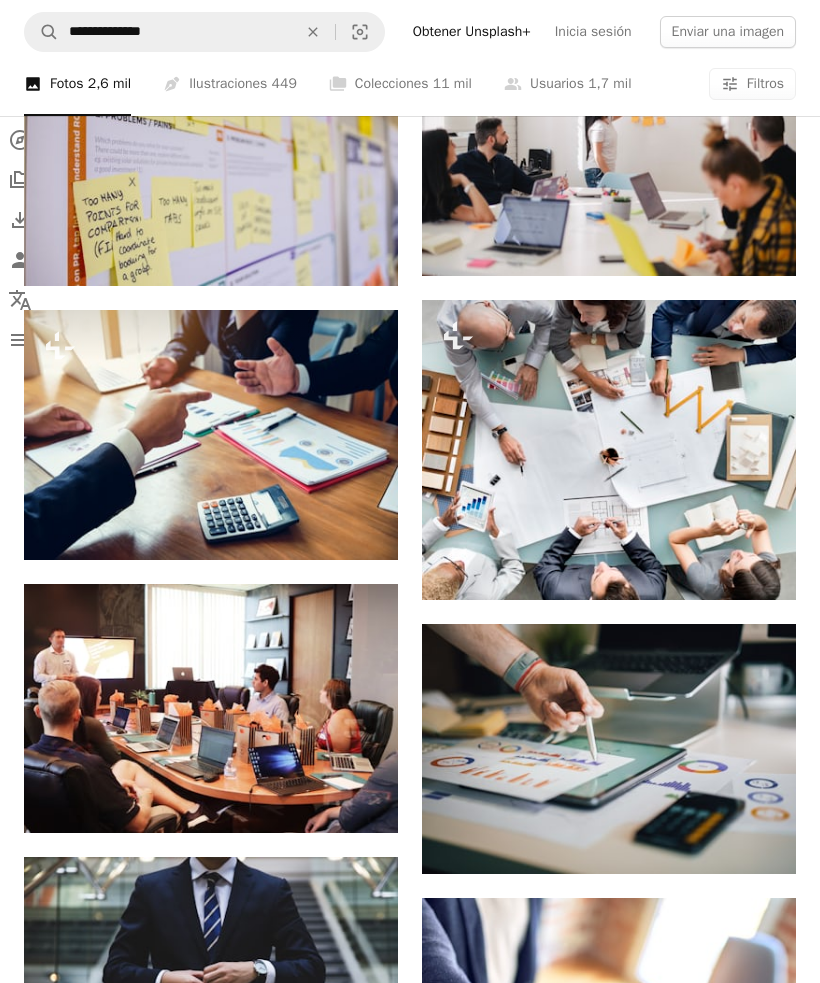 click at bounding box center (609, 749) 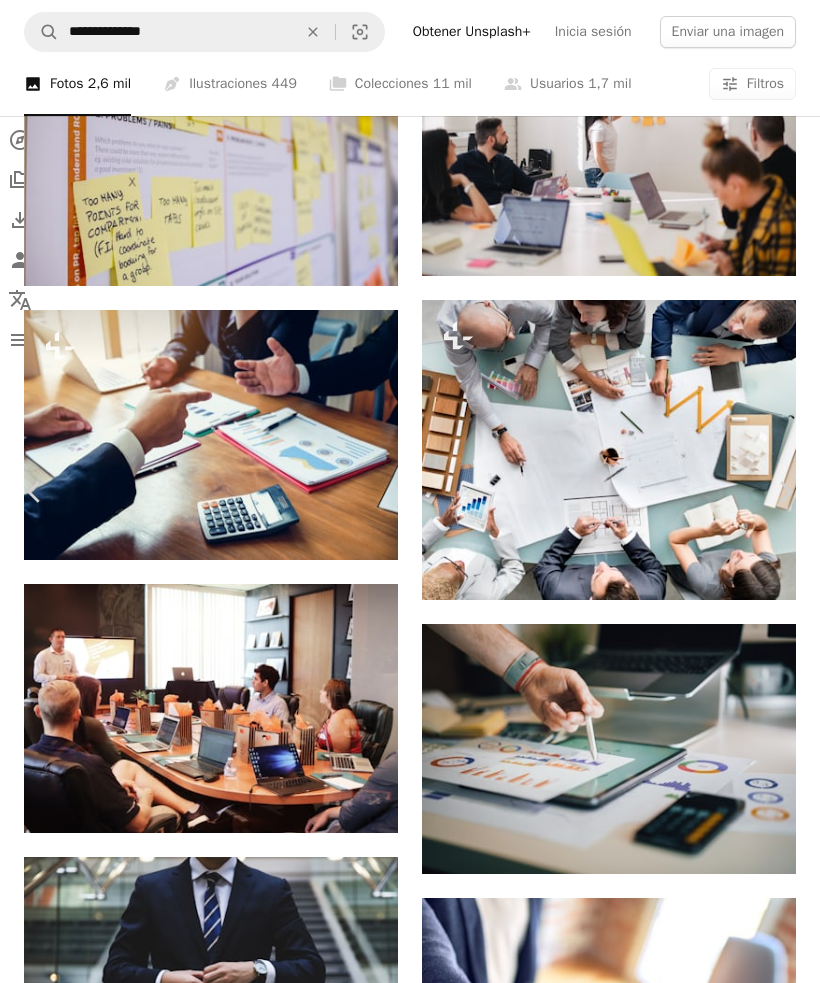 scroll, scrollTop: 1127, scrollLeft: 0, axis: vertical 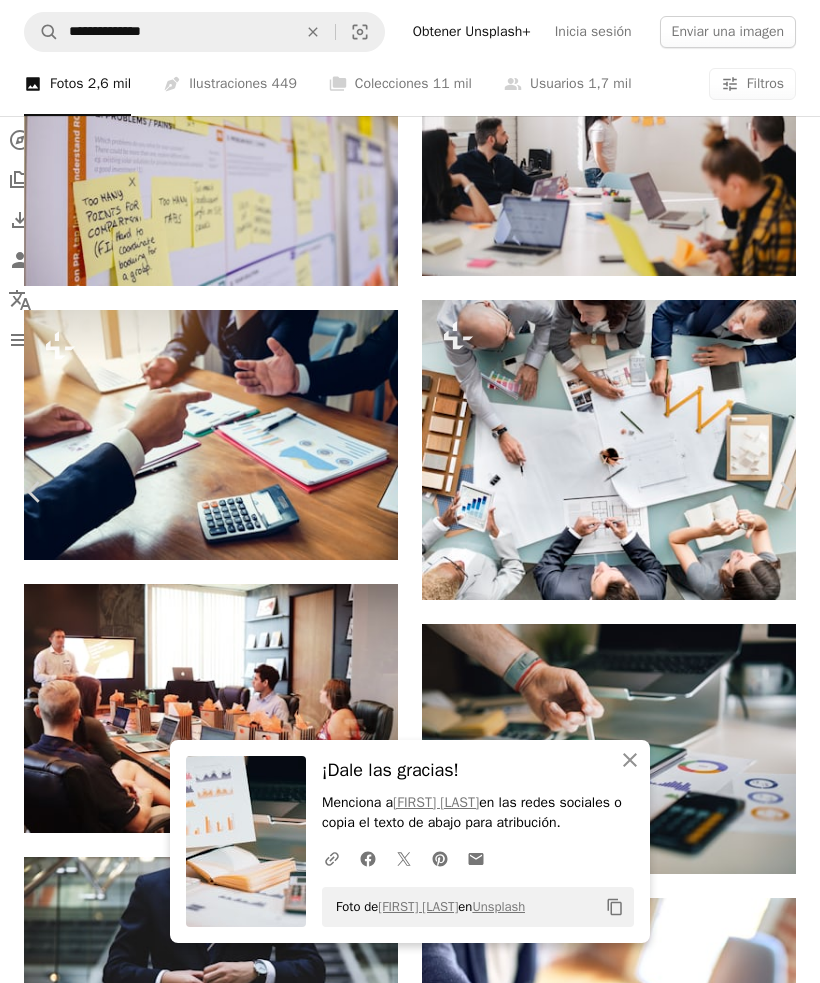 click 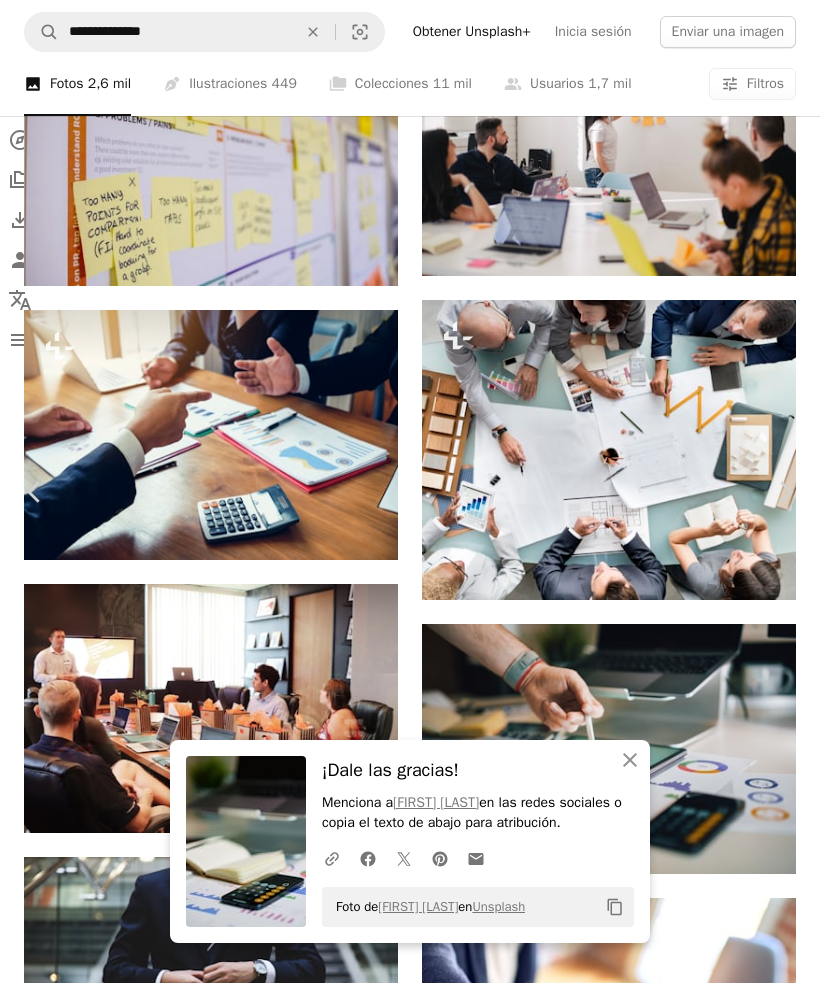 scroll, scrollTop: 3786, scrollLeft: 0, axis: vertical 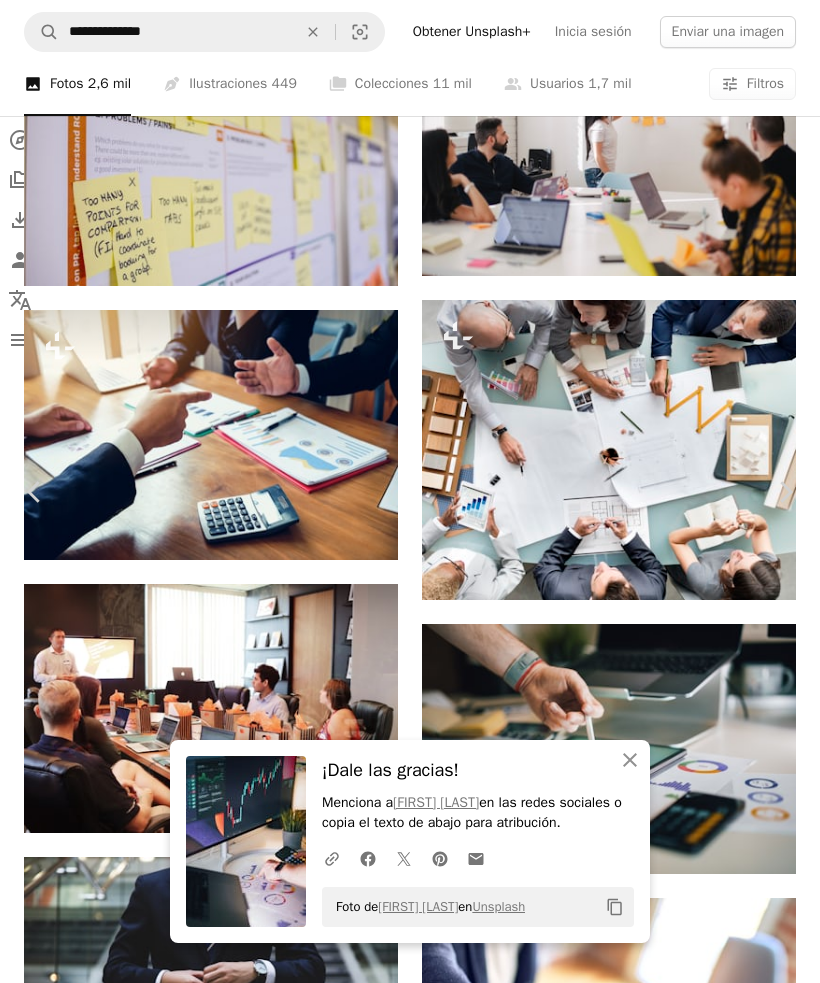 click on "Arrow pointing down" 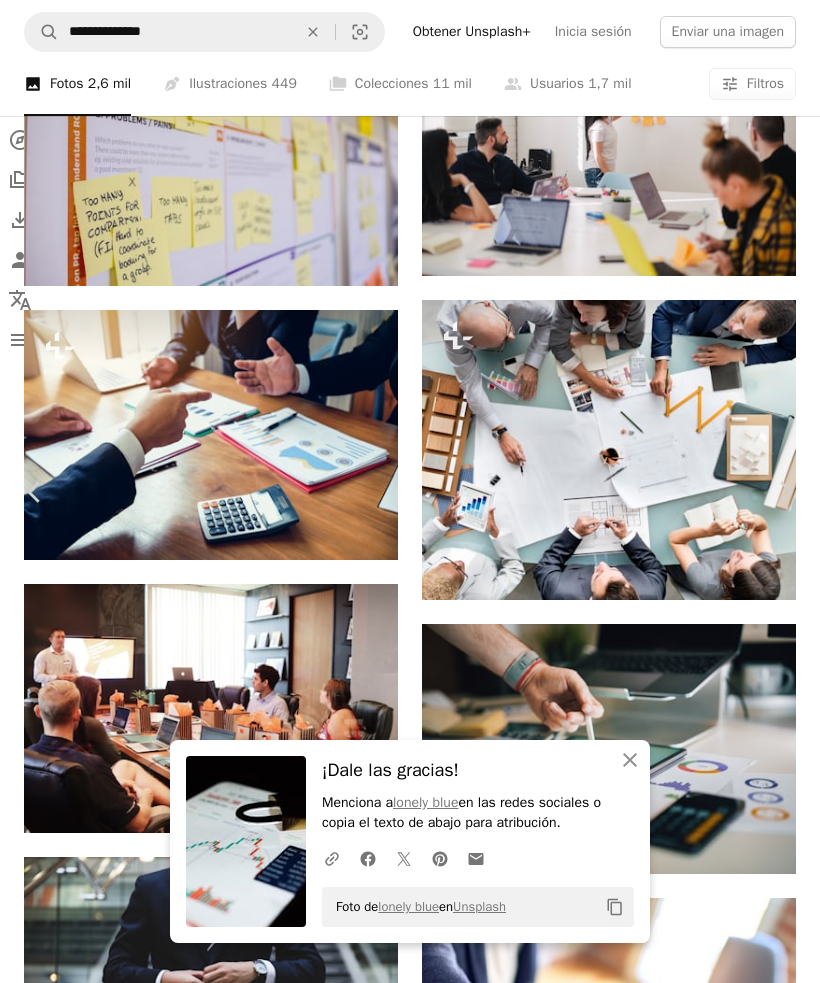scroll, scrollTop: 8138, scrollLeft: 0, axis: vertical 